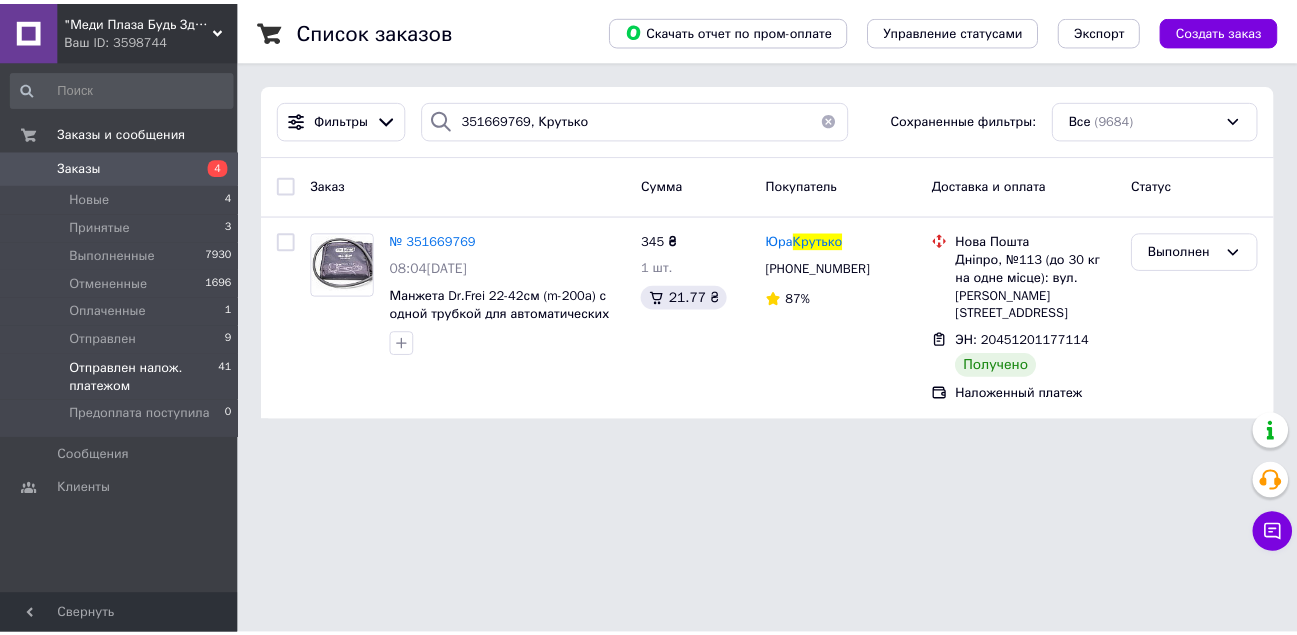 scroll, scrollTop: 0, scrollLeft: 0, axis: both 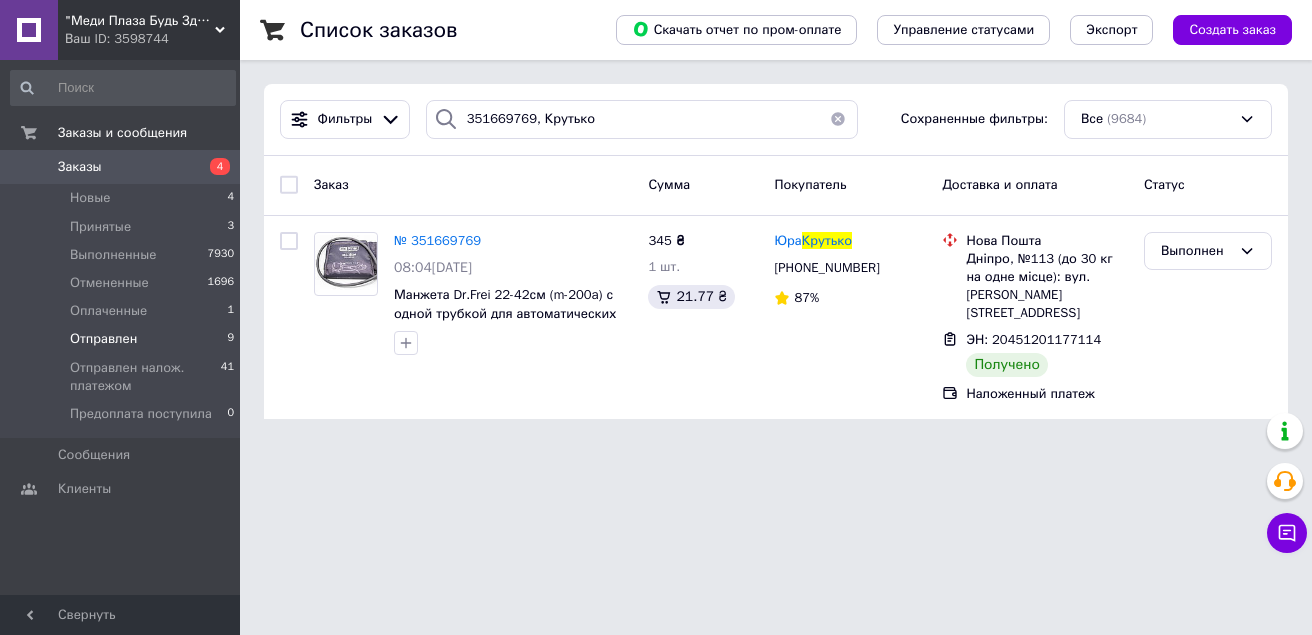 click on "Отправлен" at bounding box center [103, 339] 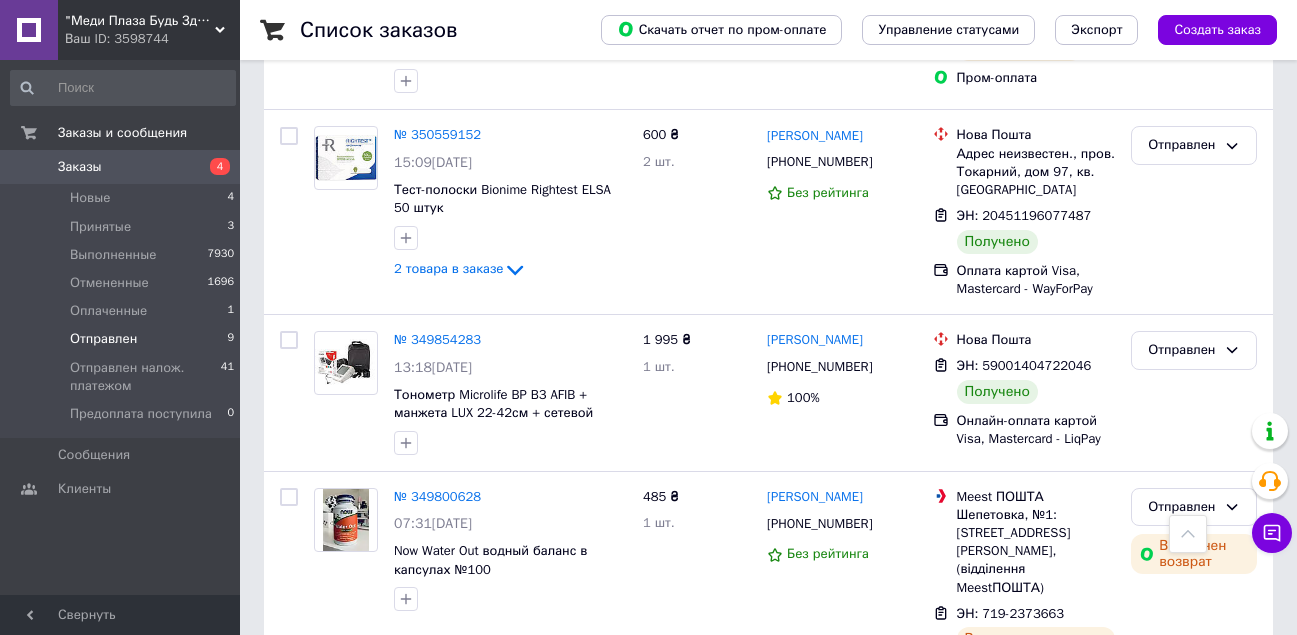 scroll, scrollTop: 1224, scrollLeft: 0, axis: vertical 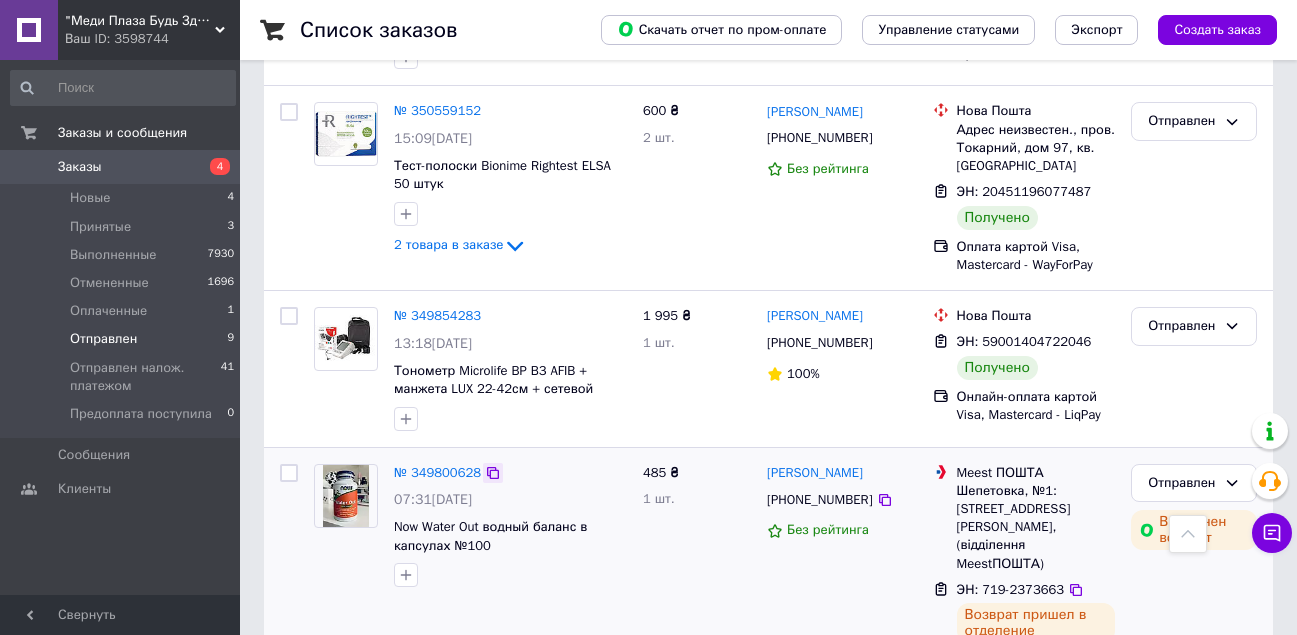 click 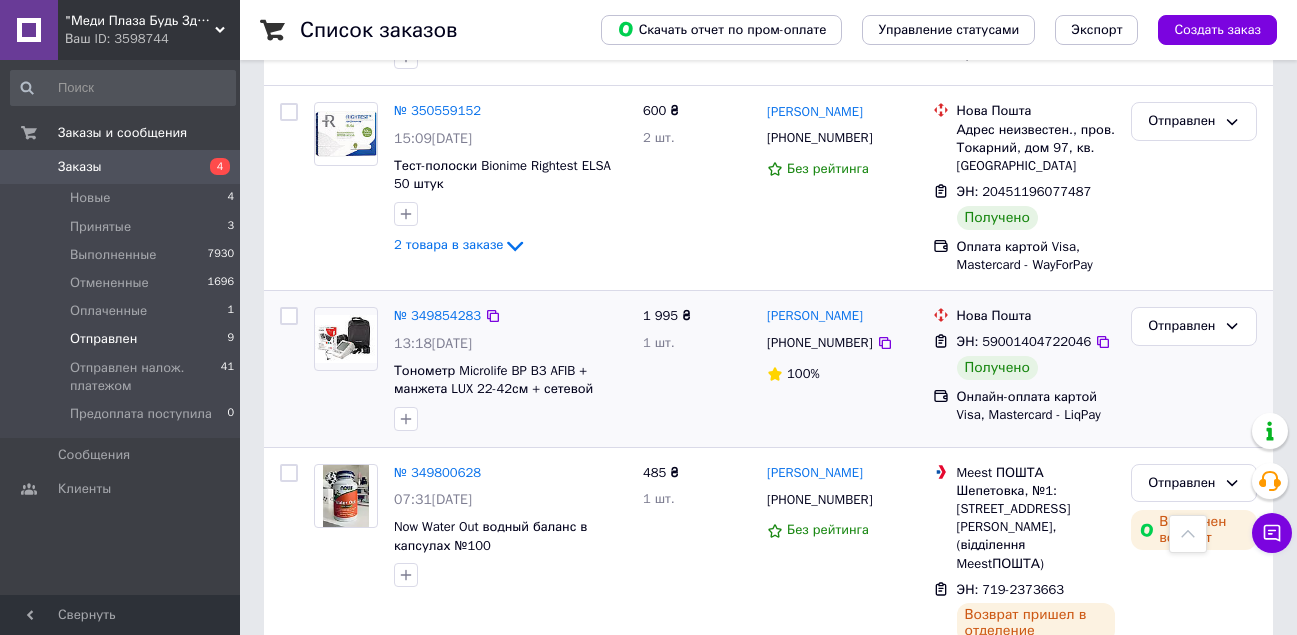 scroll, scrollTop: 1024, scrollLeft: 0, axis: vertical 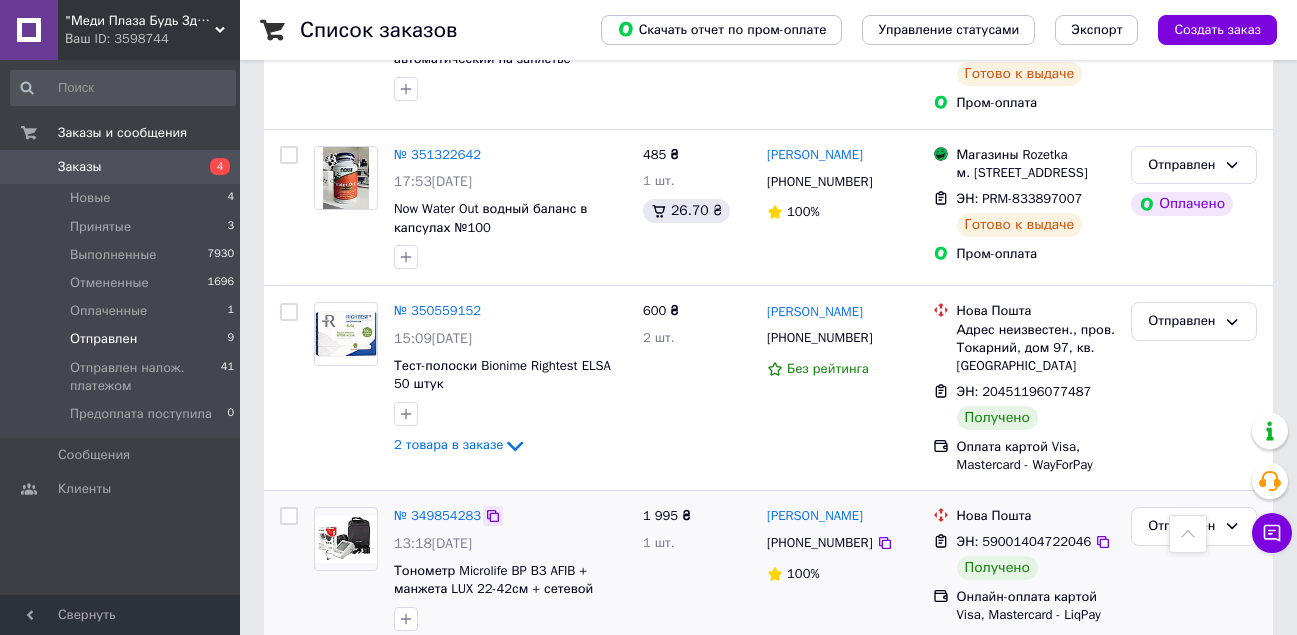 click 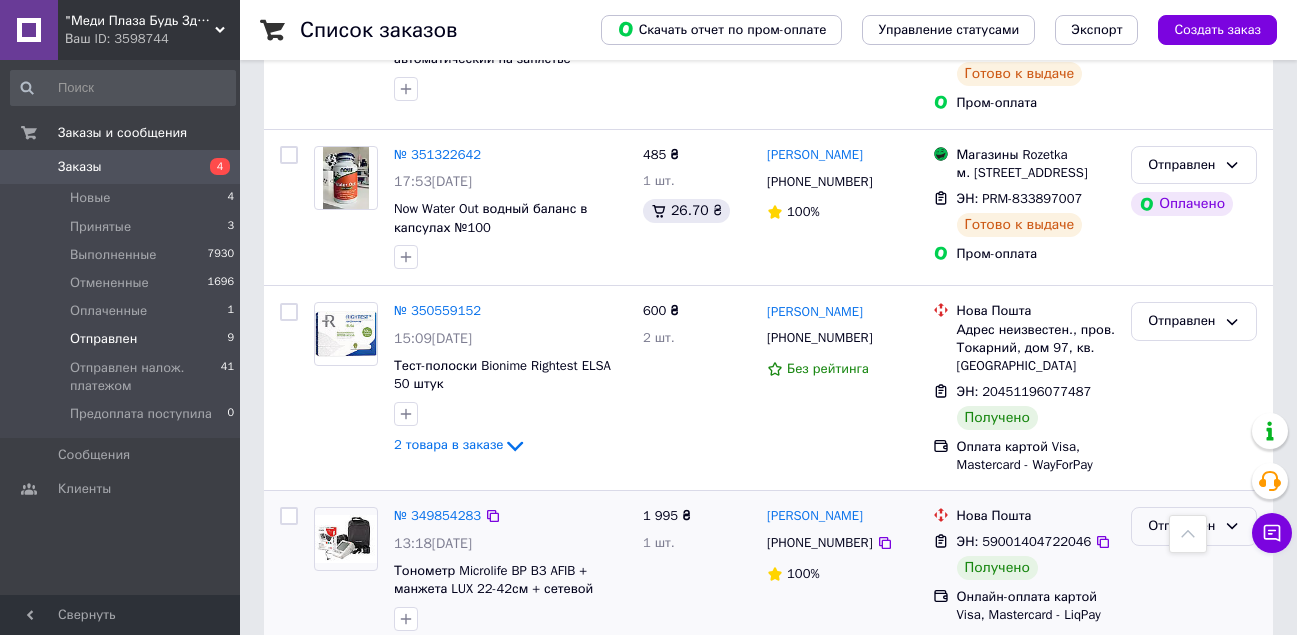 click on "Отправлен" at bounding box center [1182, 526] 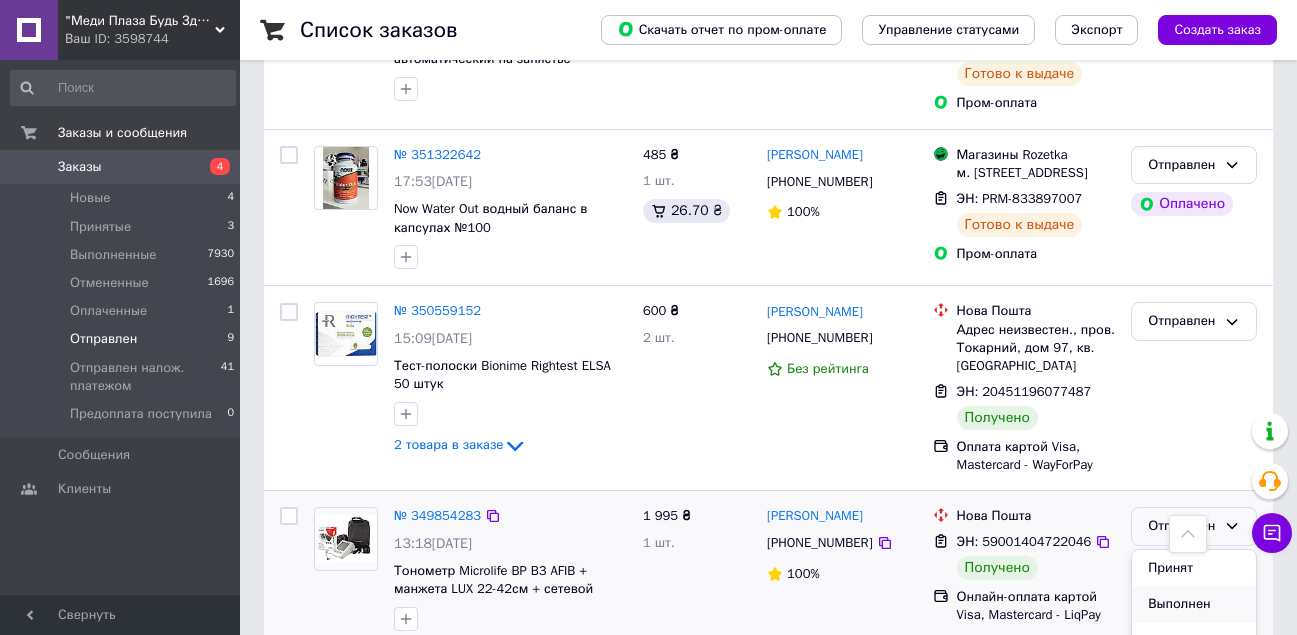 click on "Выполнен" at bounding box center [1194, 604] 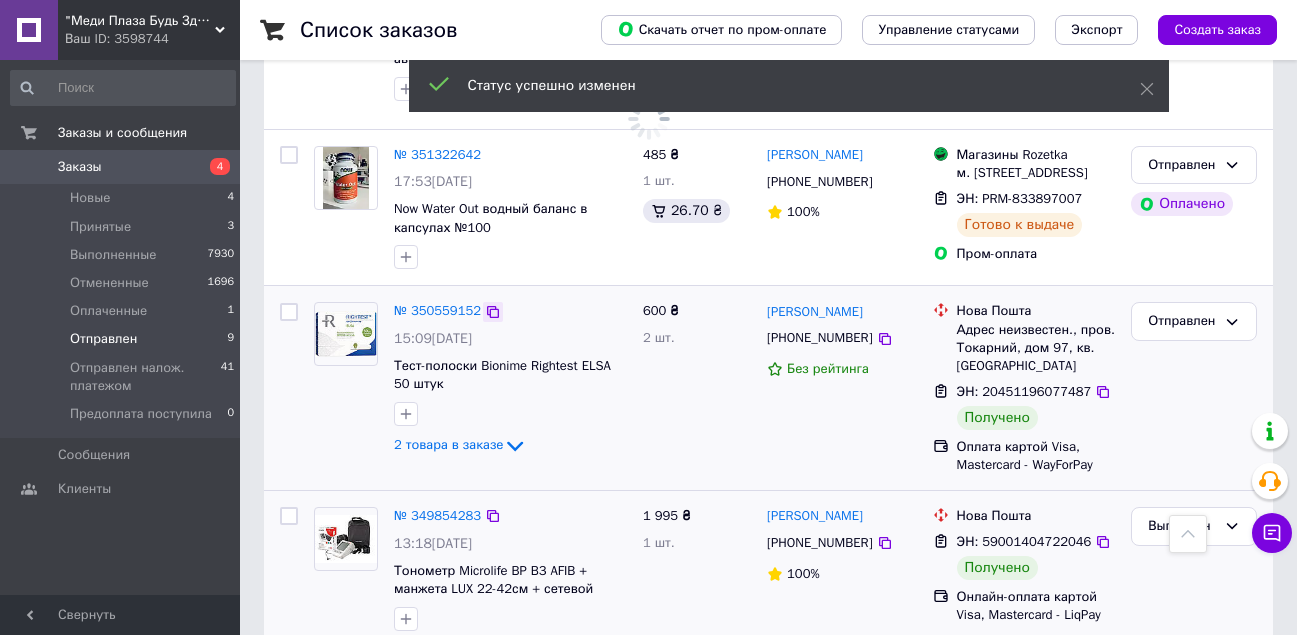 click 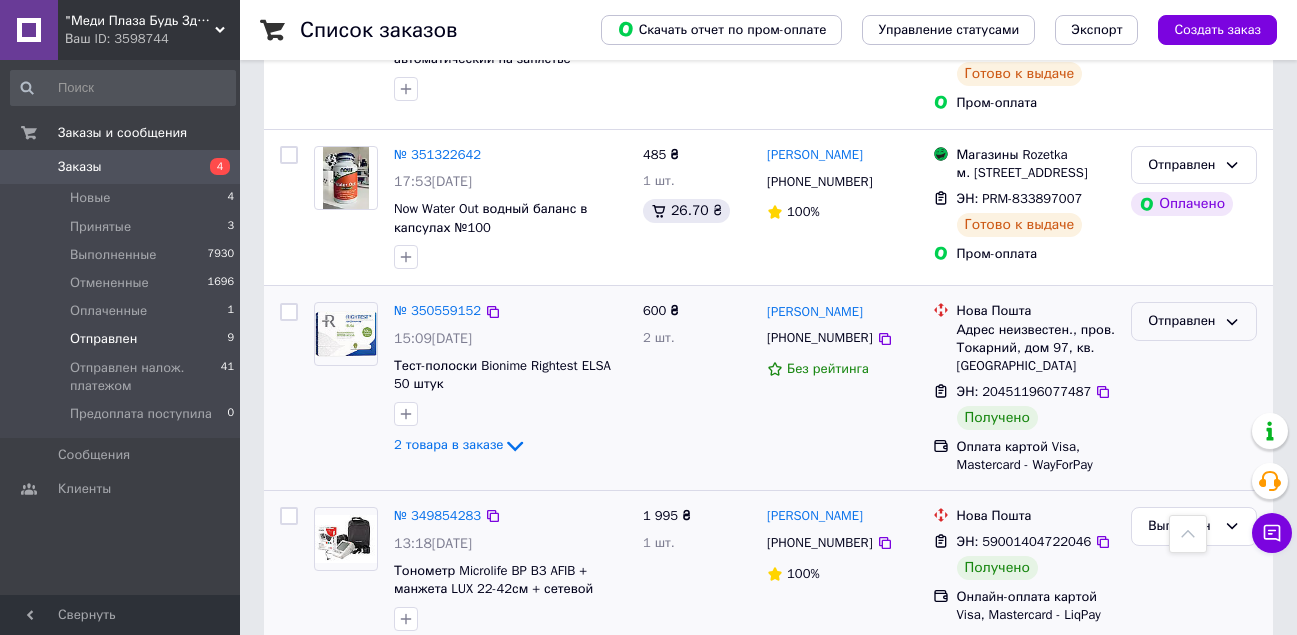 click on "Отправлен" at bounding box center (1182, 321) 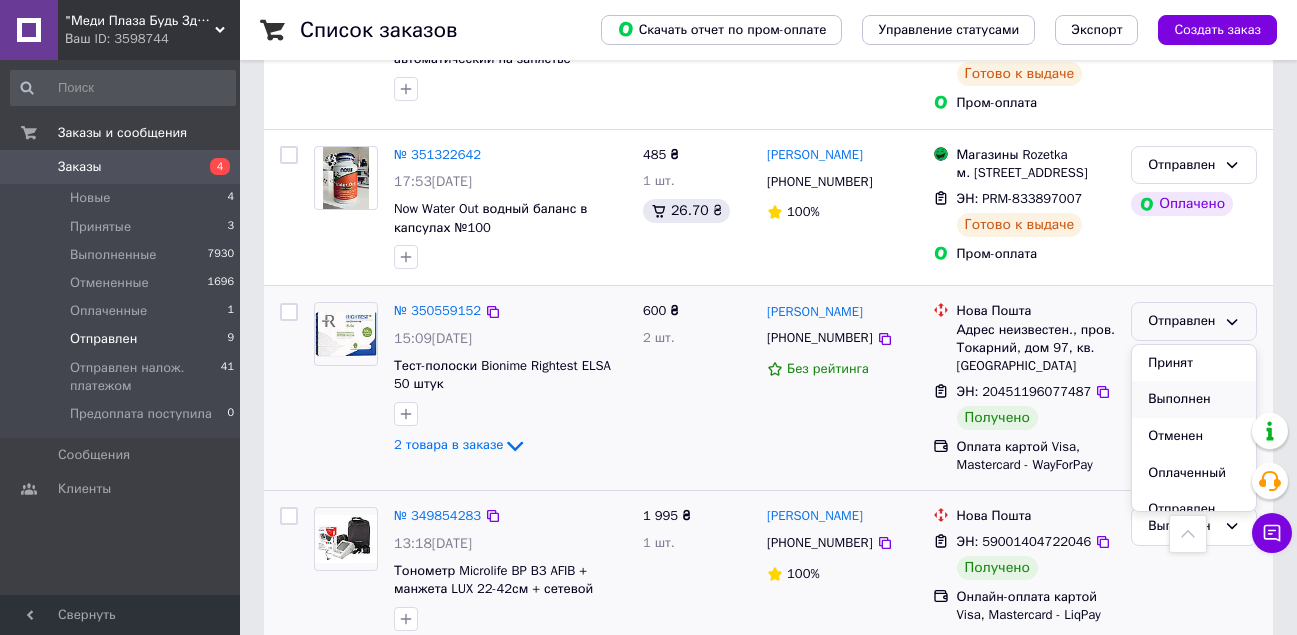 click on "Выполнен" at bounding box center [1194, 399] 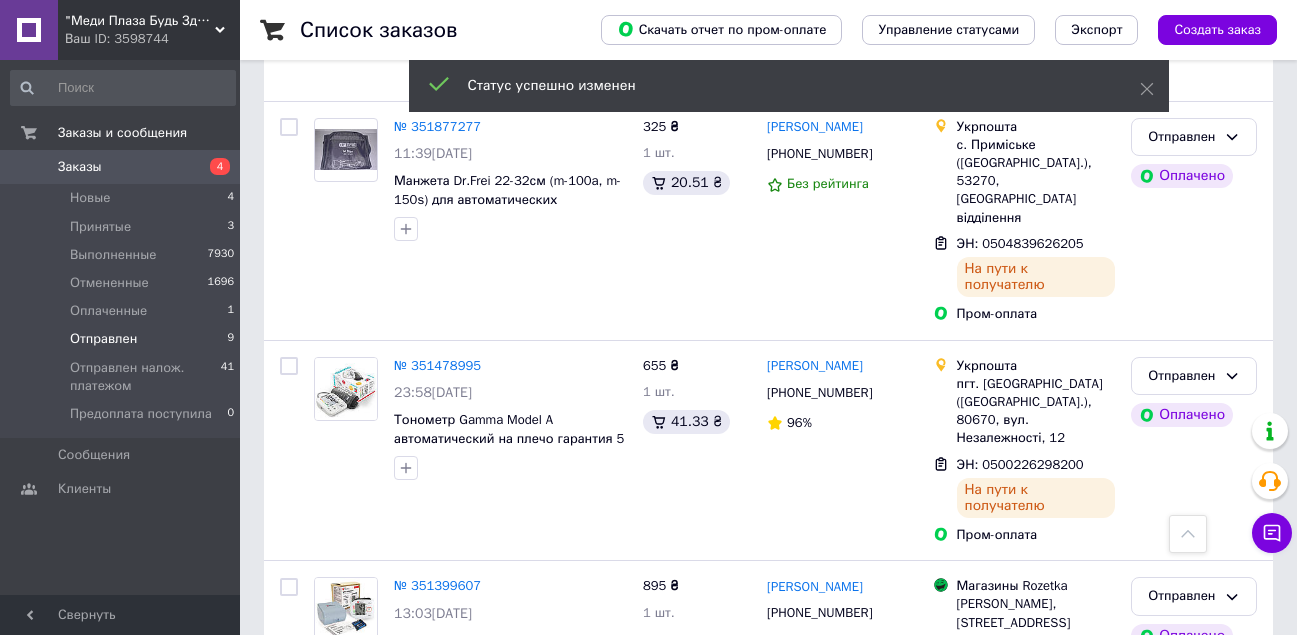 scroll, scrollTop: 24, scrollLeft: 0, axis: vertical 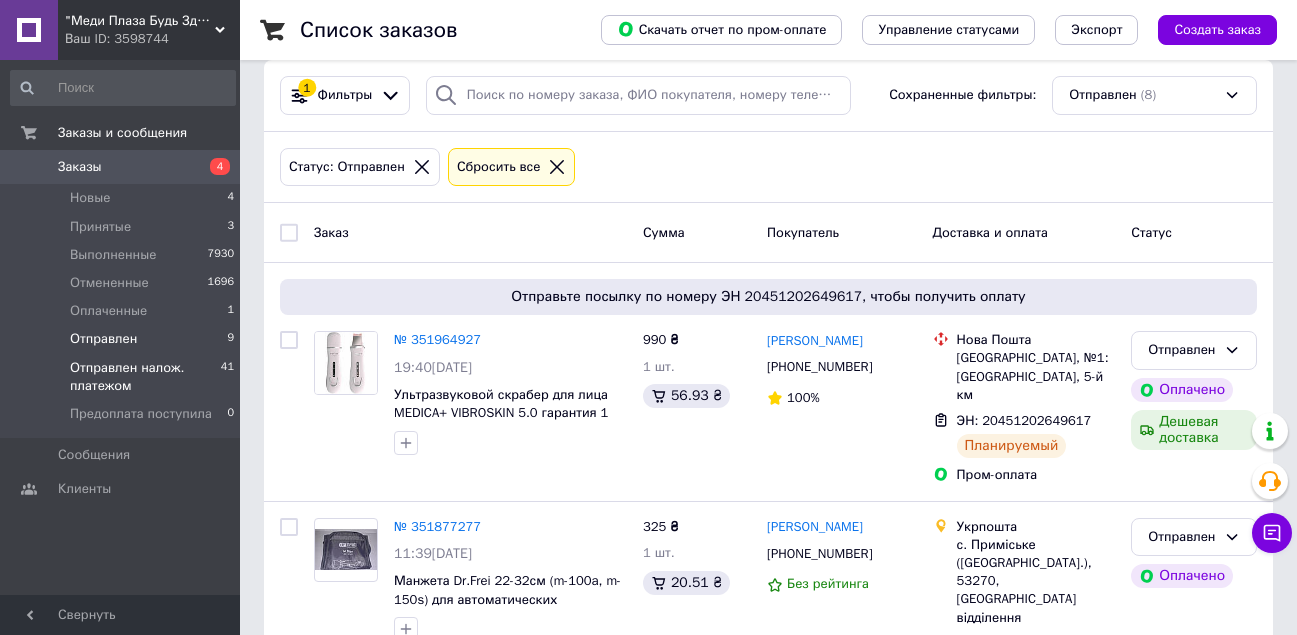click on "Отправлен налож. платежом" at bounding box center [145, 377] 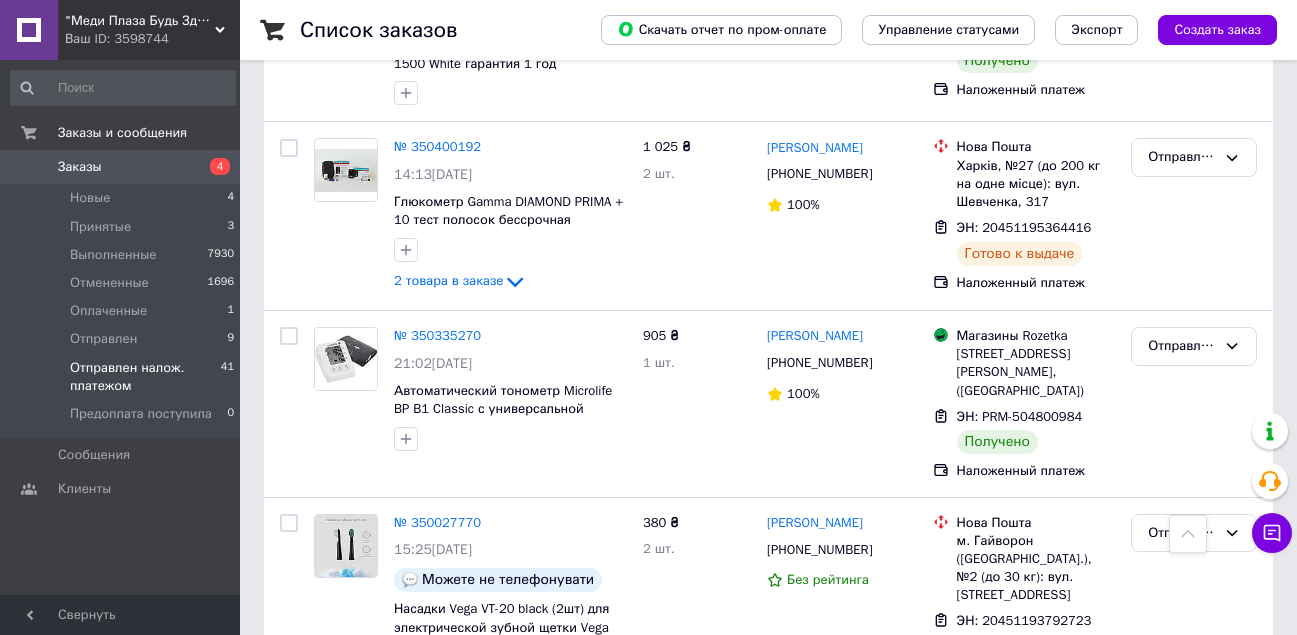 scroll, scrollTop: 6886, scrollLeft: 0, axis: vertical 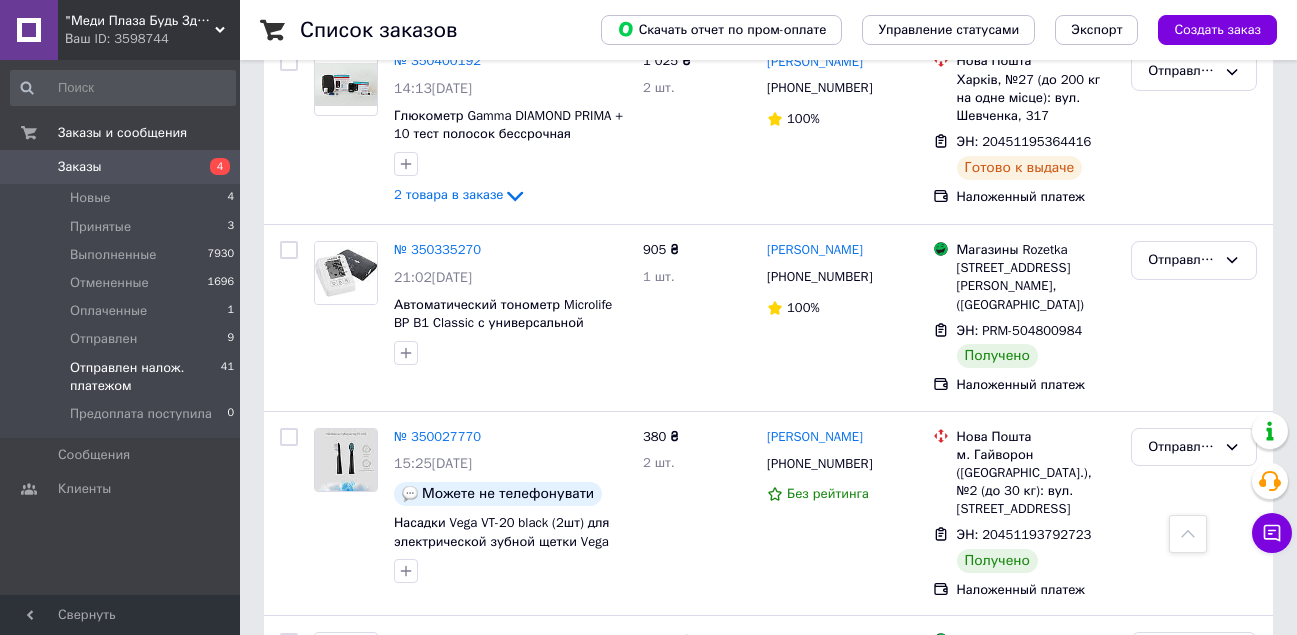 click 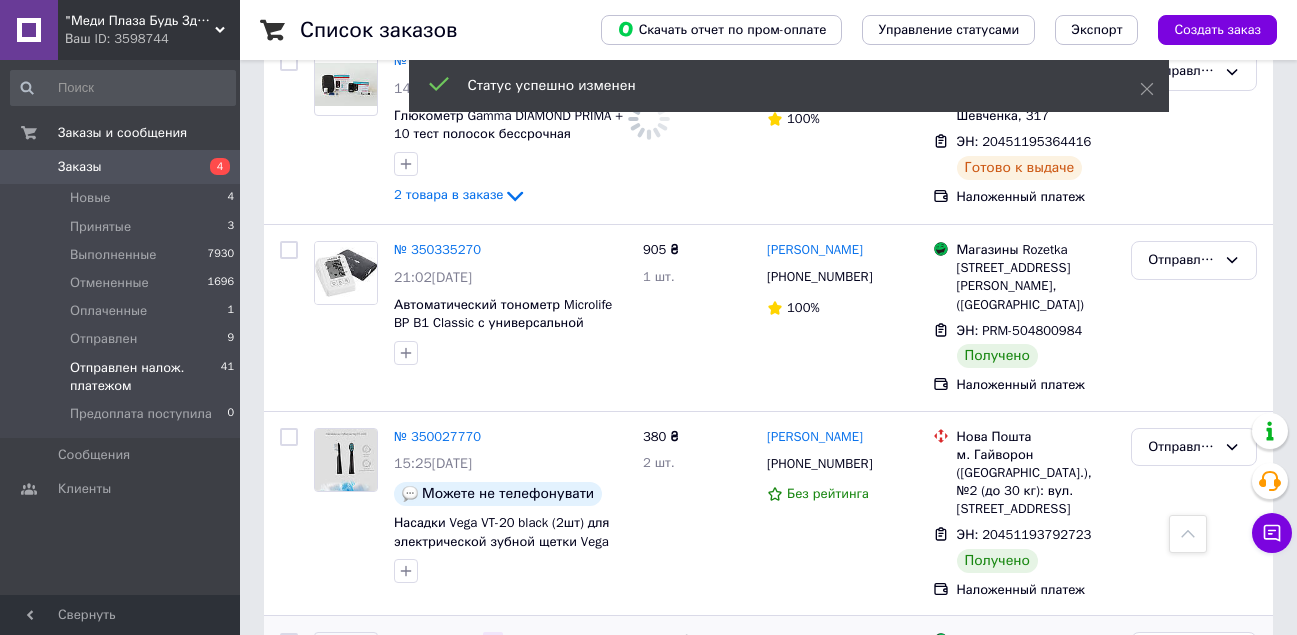 click 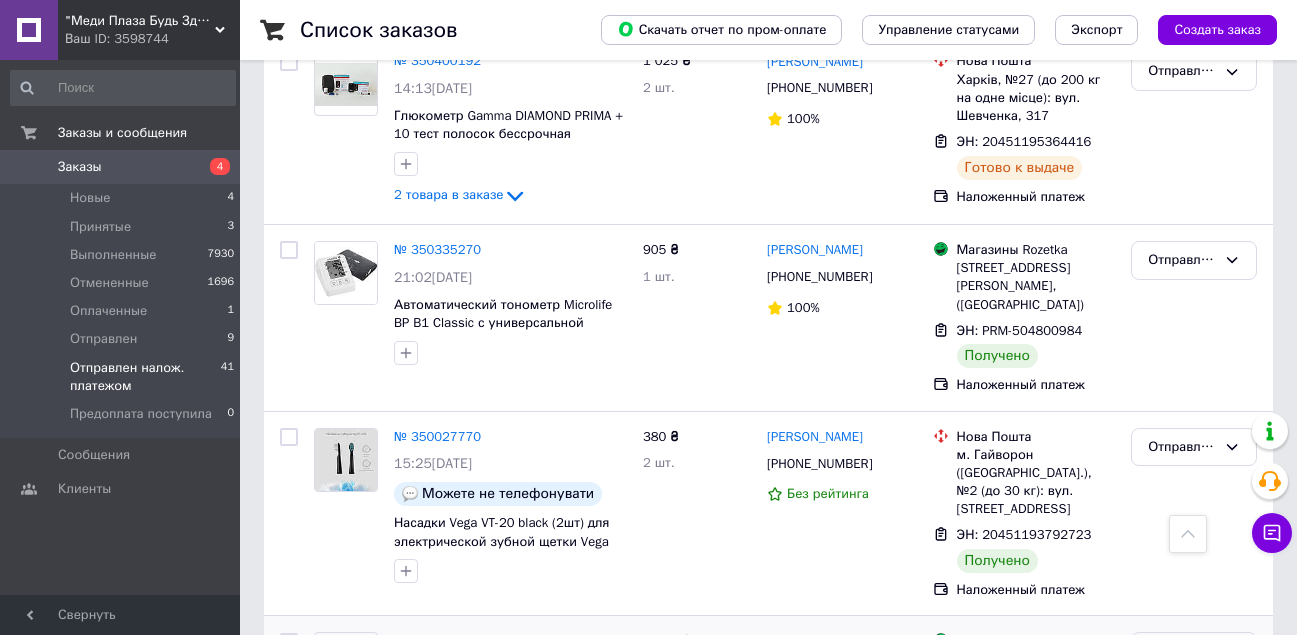 drag, startPoint x: 1177, startPoint y: 219, endPoint x: 1174, endPoint y: 229, distance: 10.440307 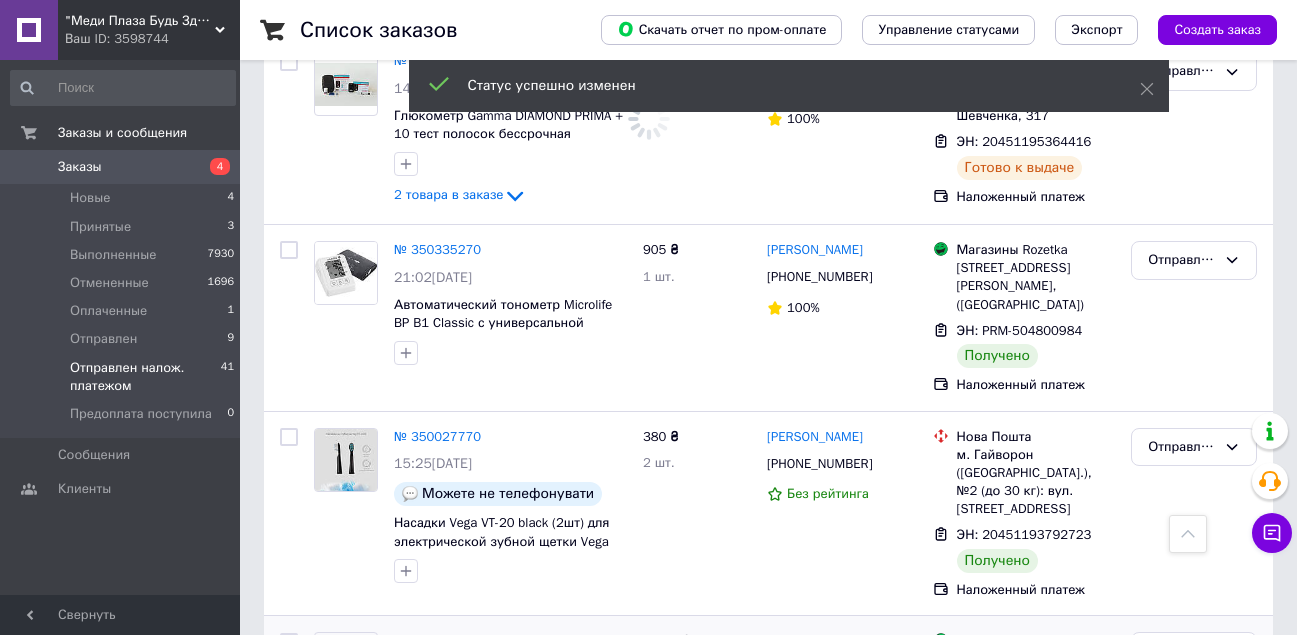 scroll, scrollTop: 6686, scrollLeft: 0, axis: vertical 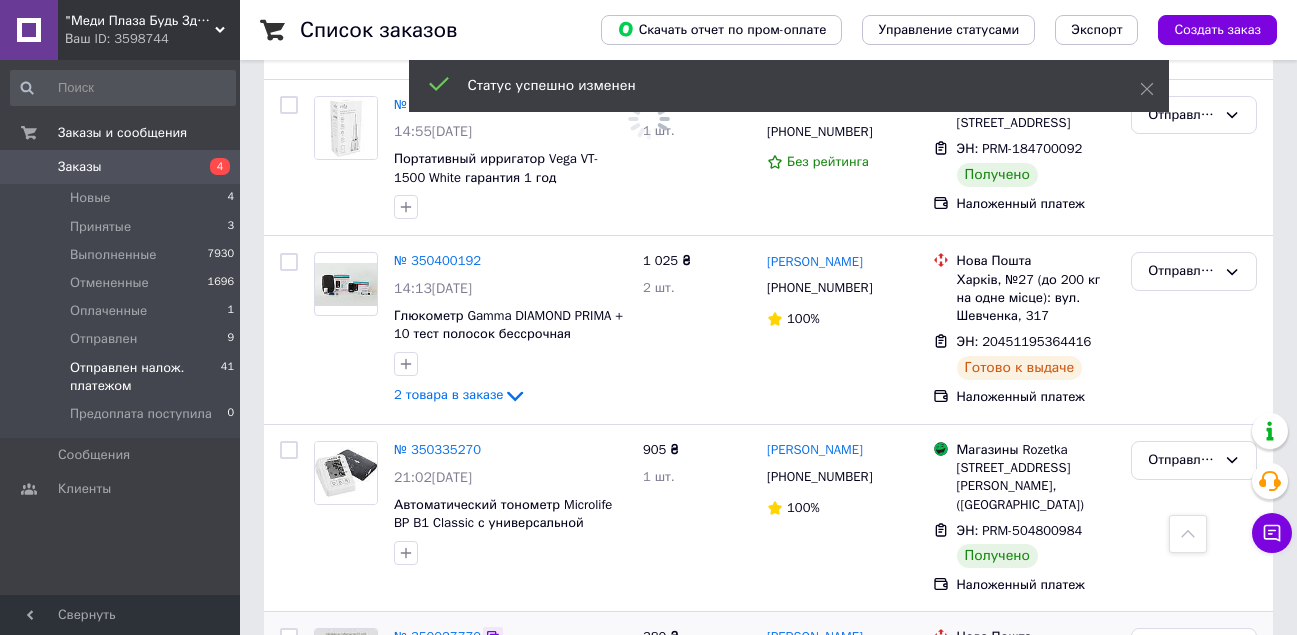 click 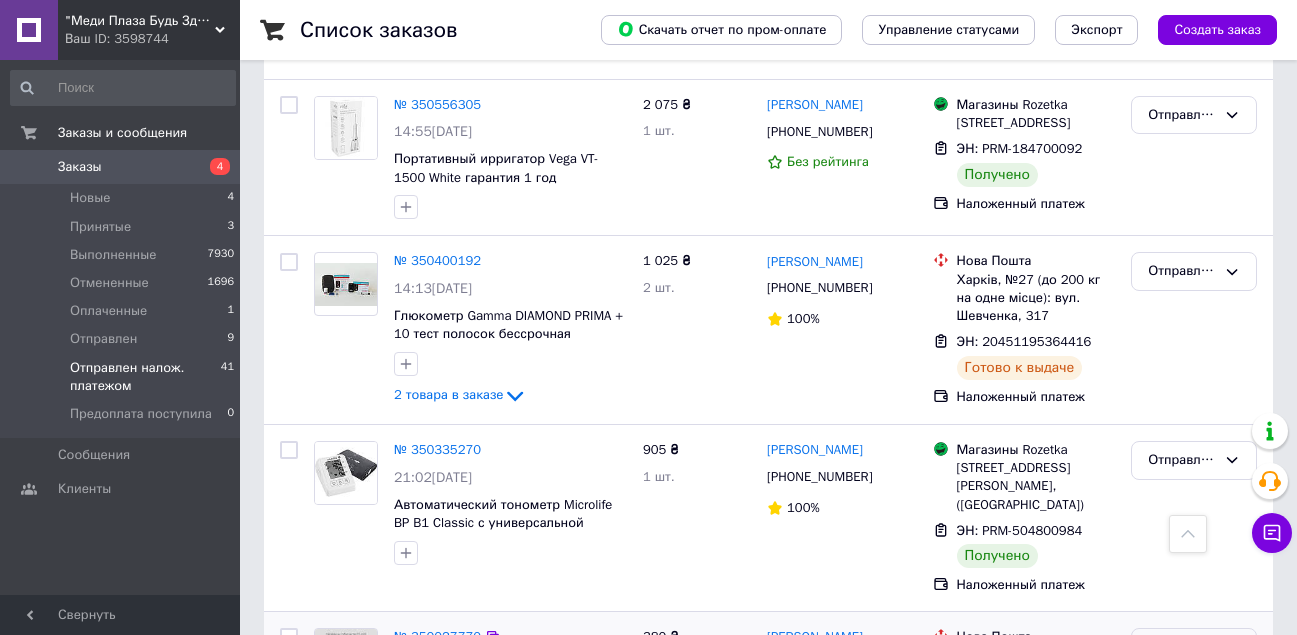 click on "Отправлен налож. платежом" at bounding box center (1182, 647) 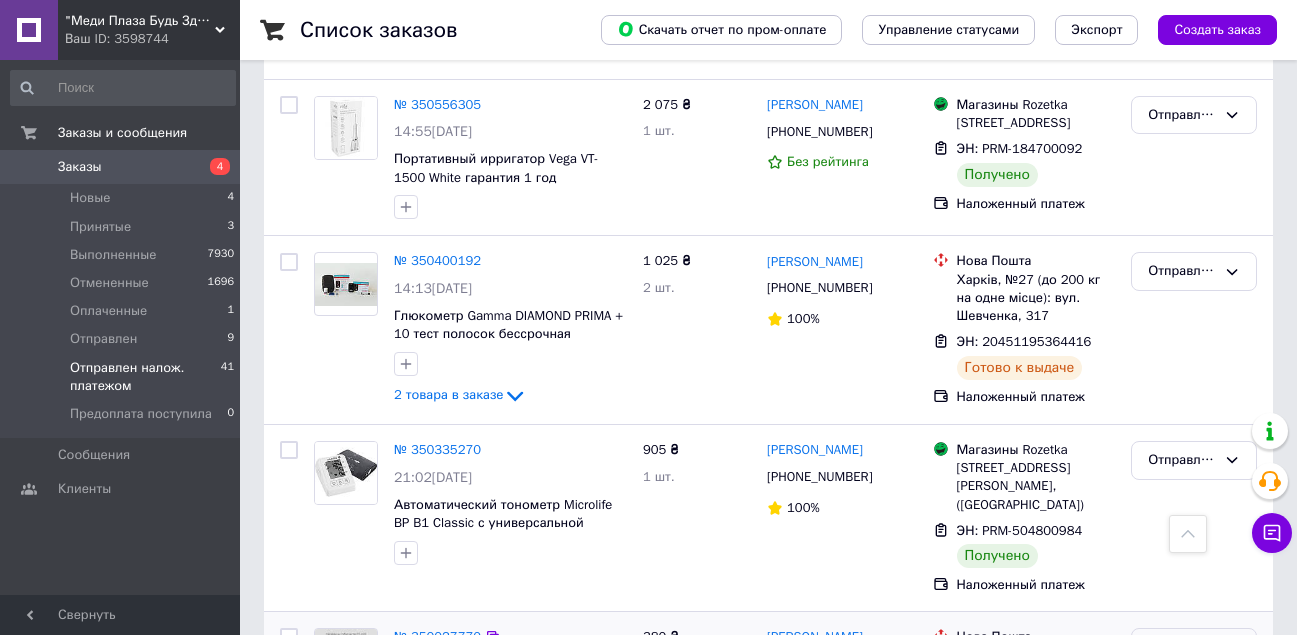 scroll, scrollTop: 6486, scrollLeft: 0, axis: vertical 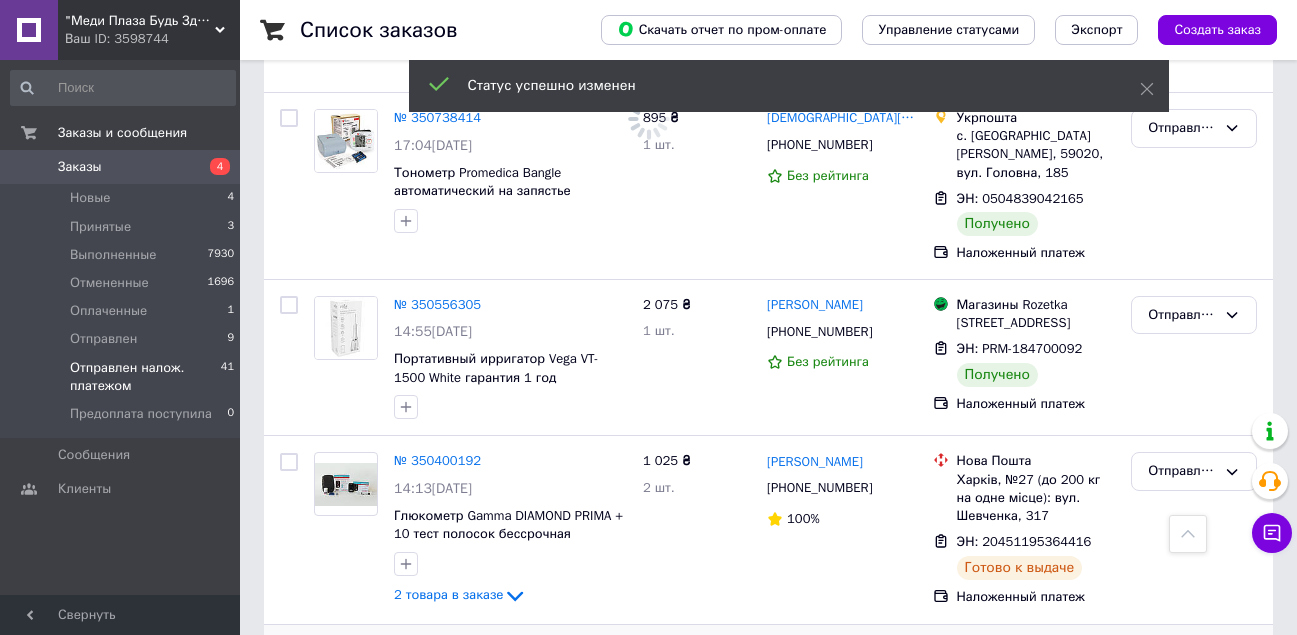 click 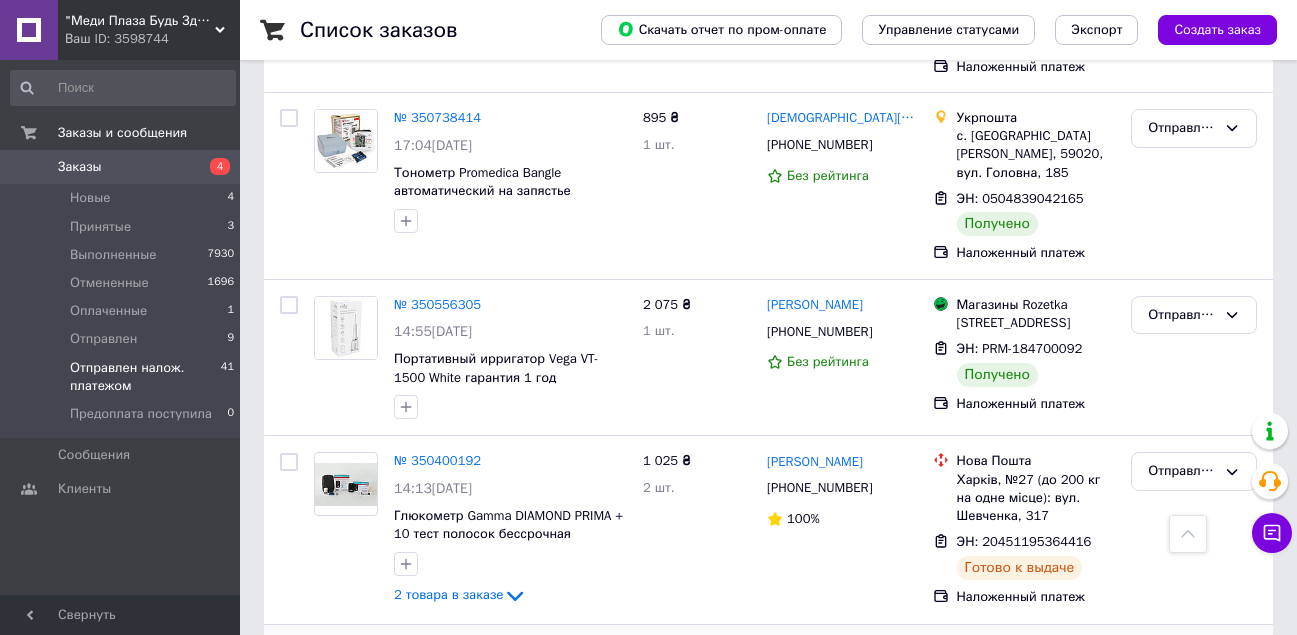click on "Отправлен налож. платежом" at bounding box center (1182, 660) 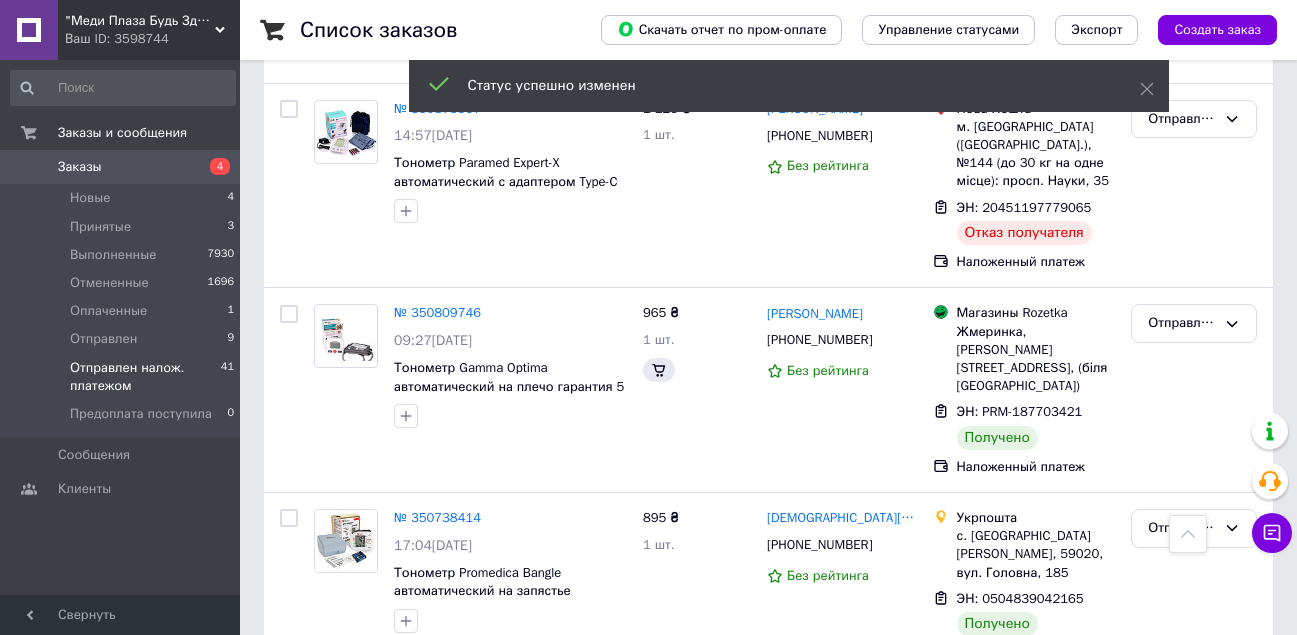 scroll, scrollTop: 5986, scrollLeft: 0, axis: vertical 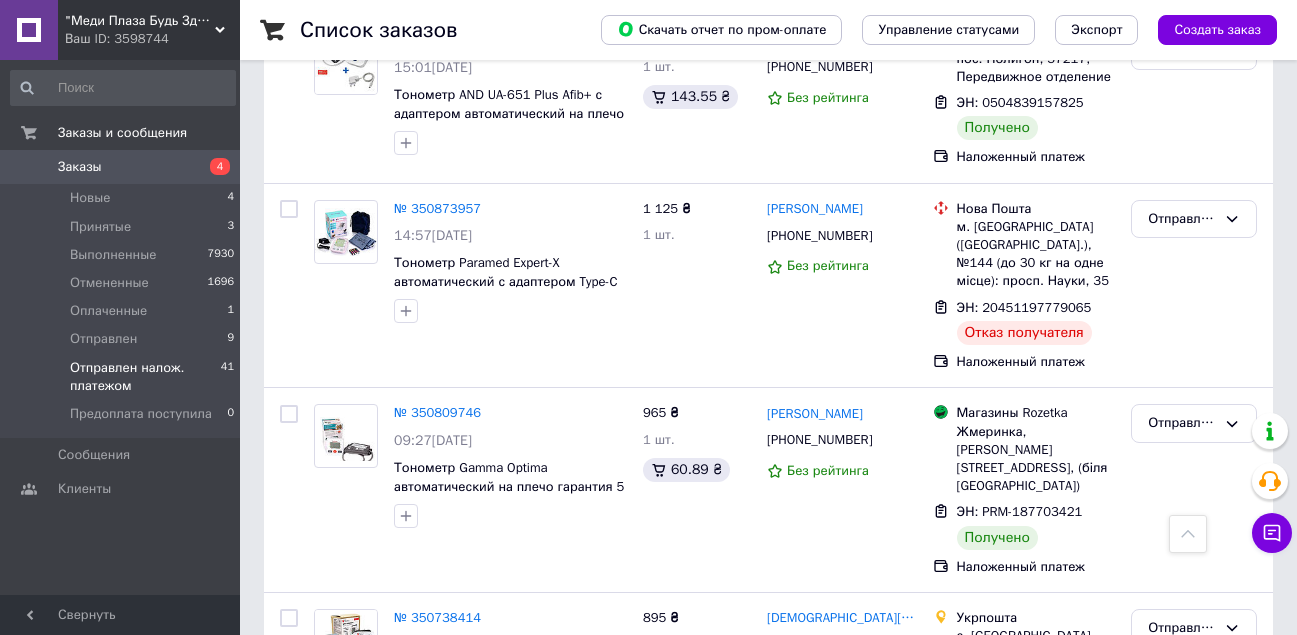 click 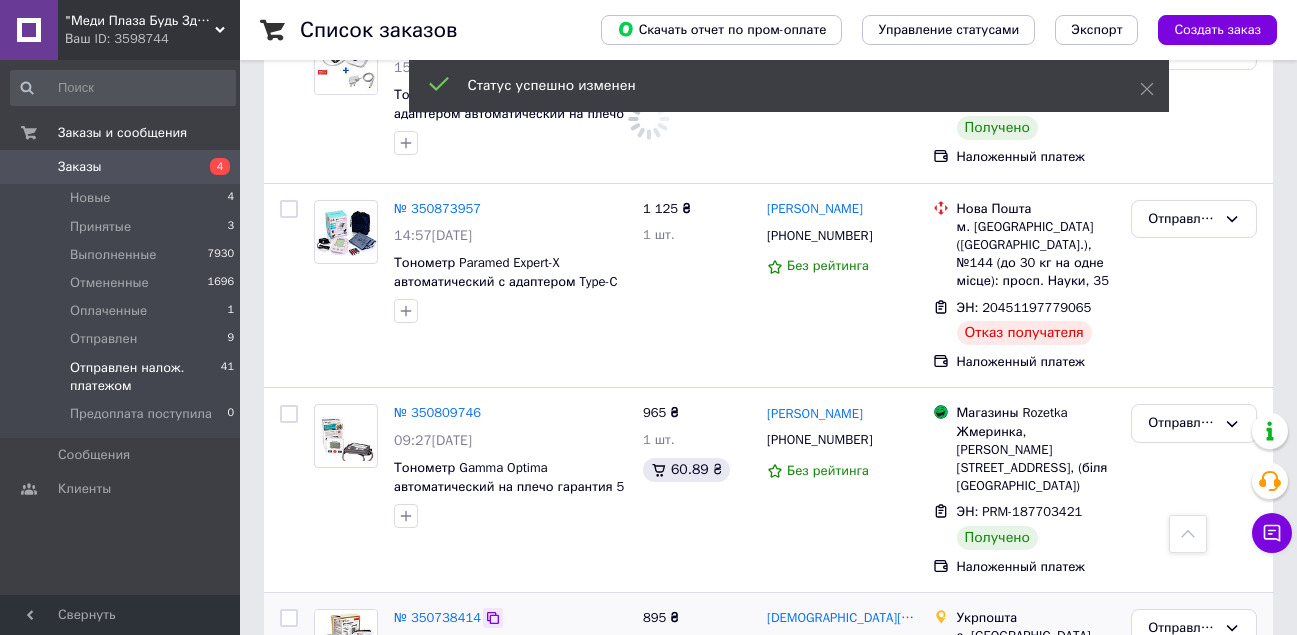 click 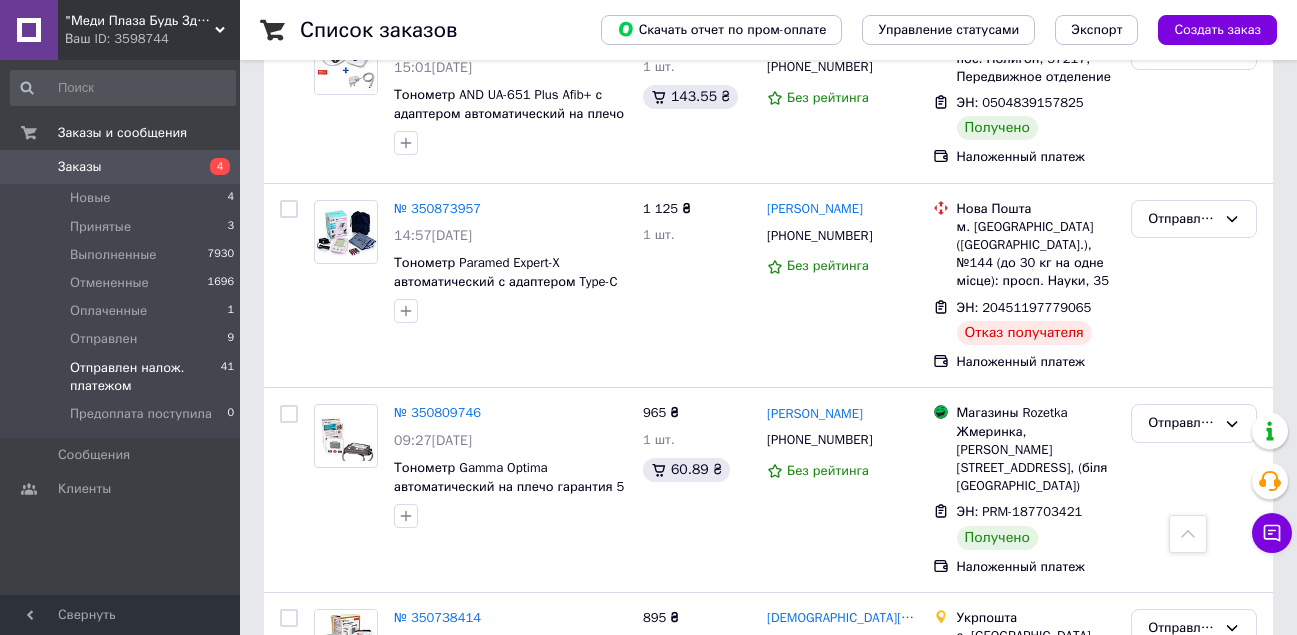 scroll, scrollTop: 5786, scrollLeft: 0, axis: vertical 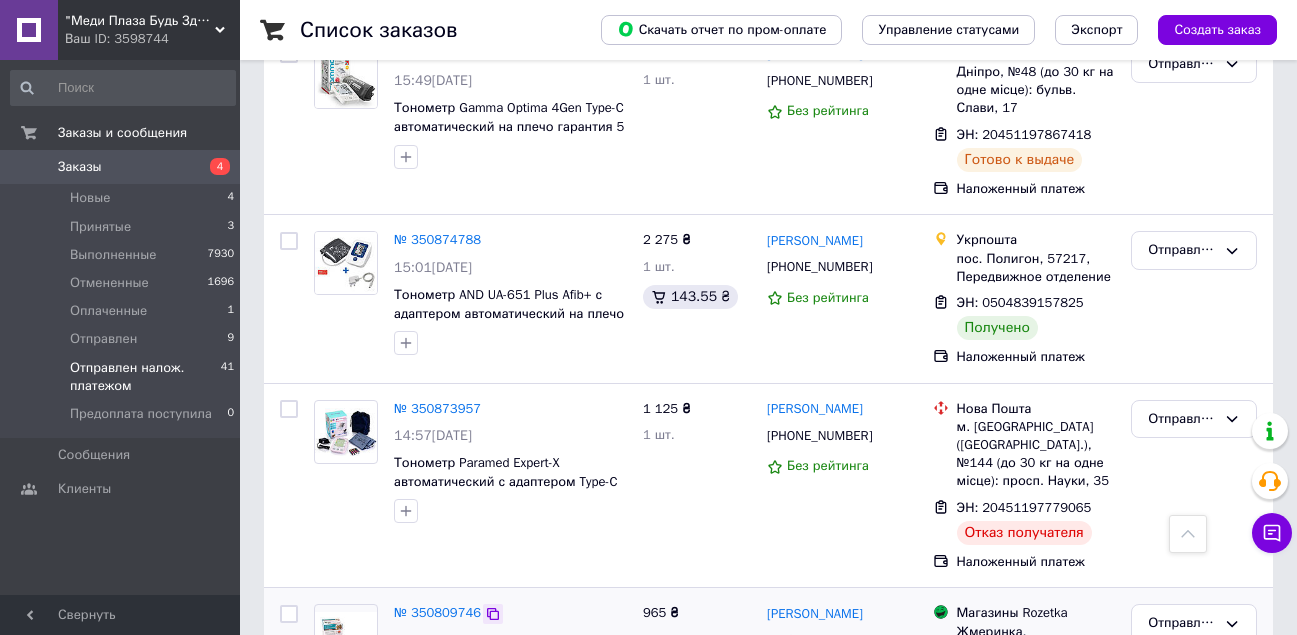 click 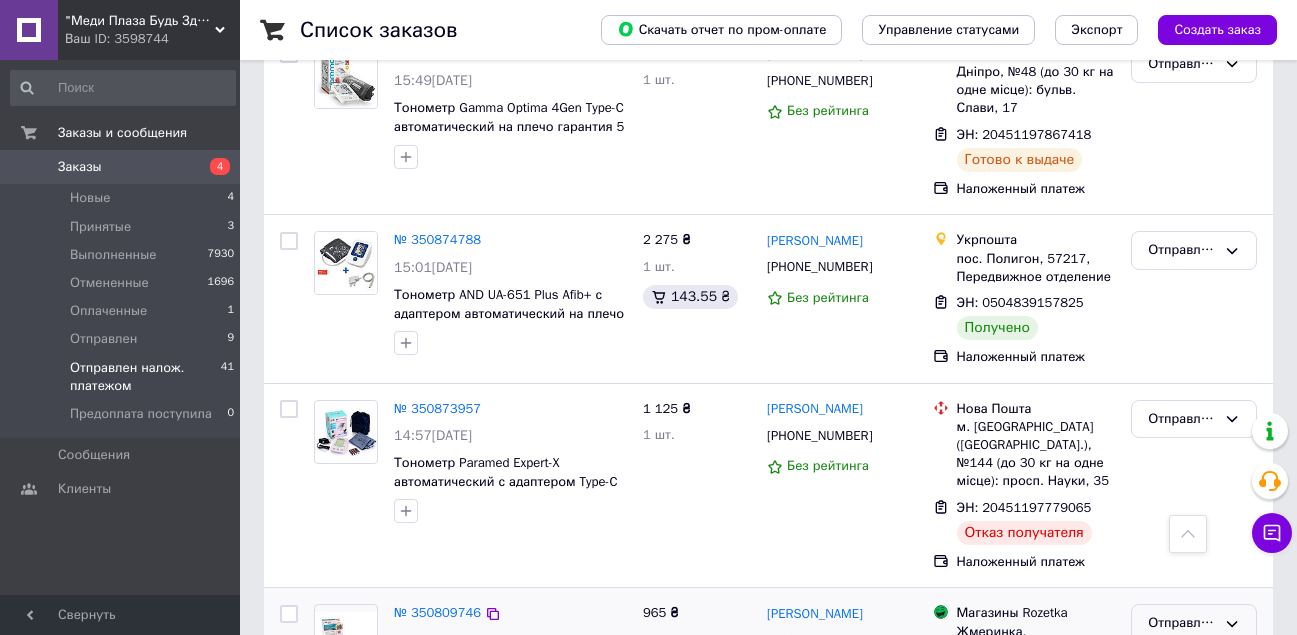 click on "Отправлен налож. платежом" at bounding box center [1182, 623] 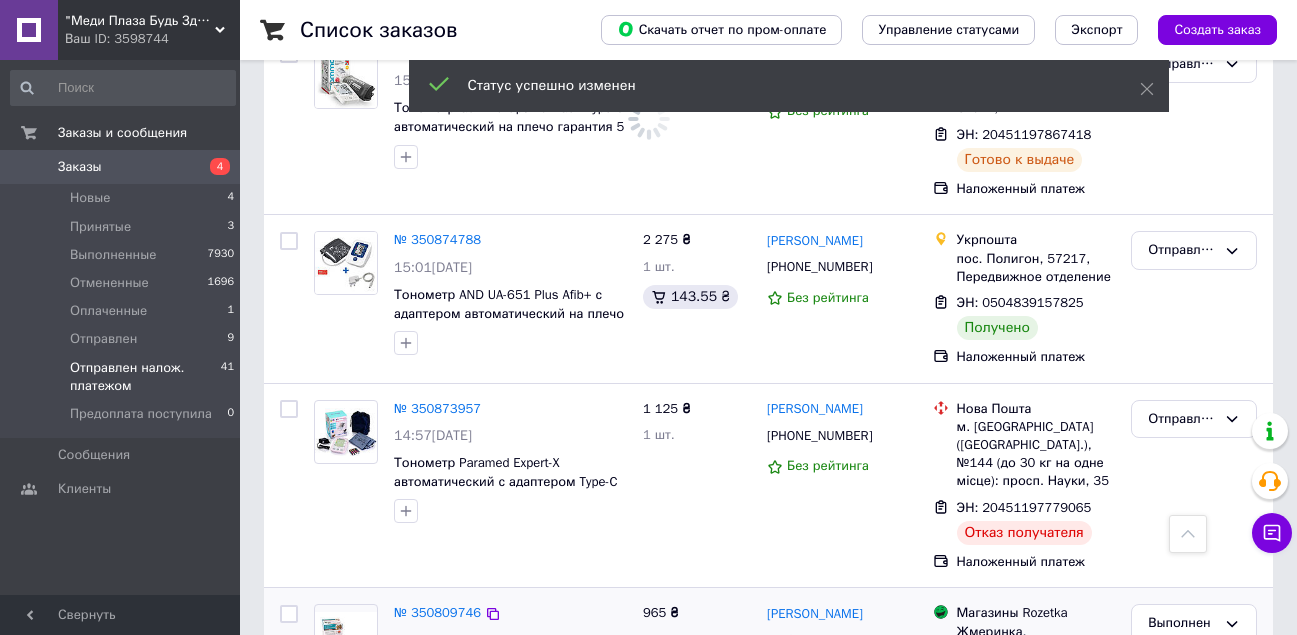 scroll, scrollTop: 5586, scrollLeft: 0, axis: vertical 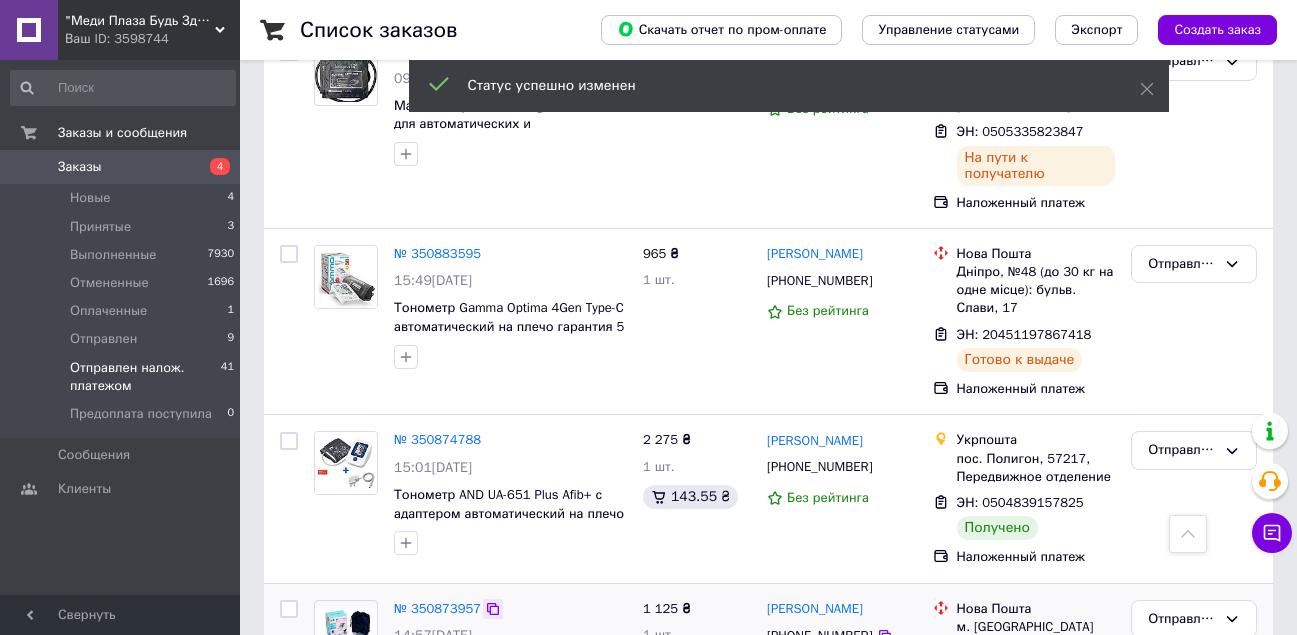 click 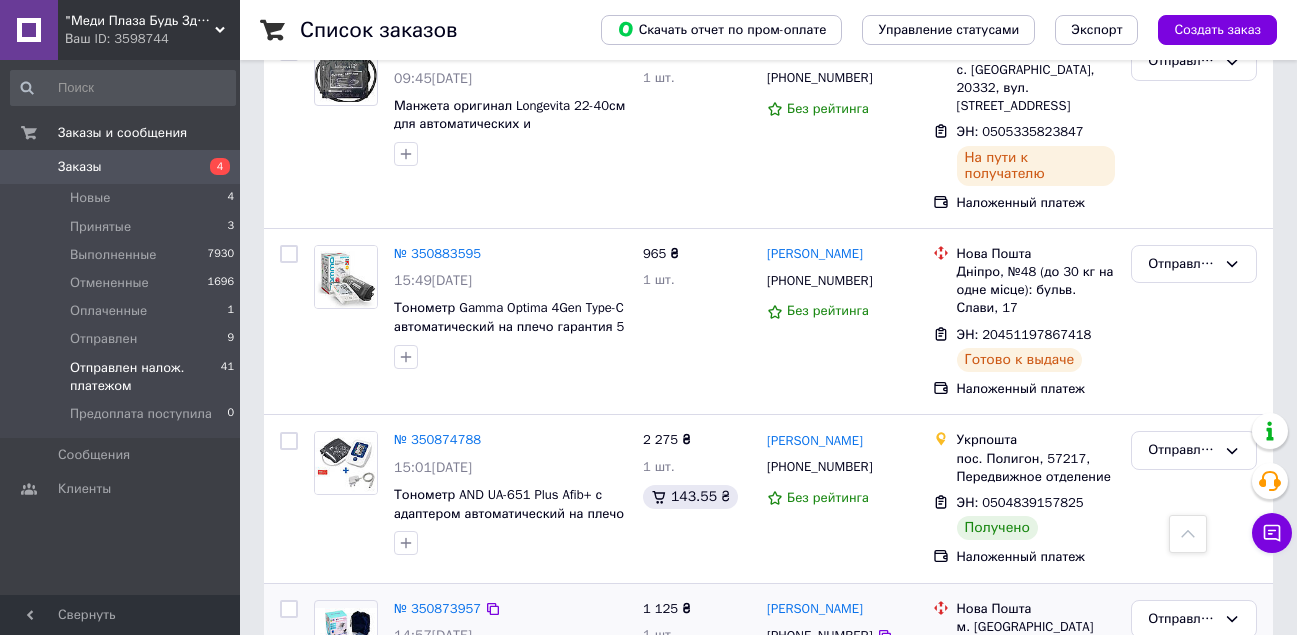 scroll, scrollTop: 5486, scrollLeft: 0, axis: vertical 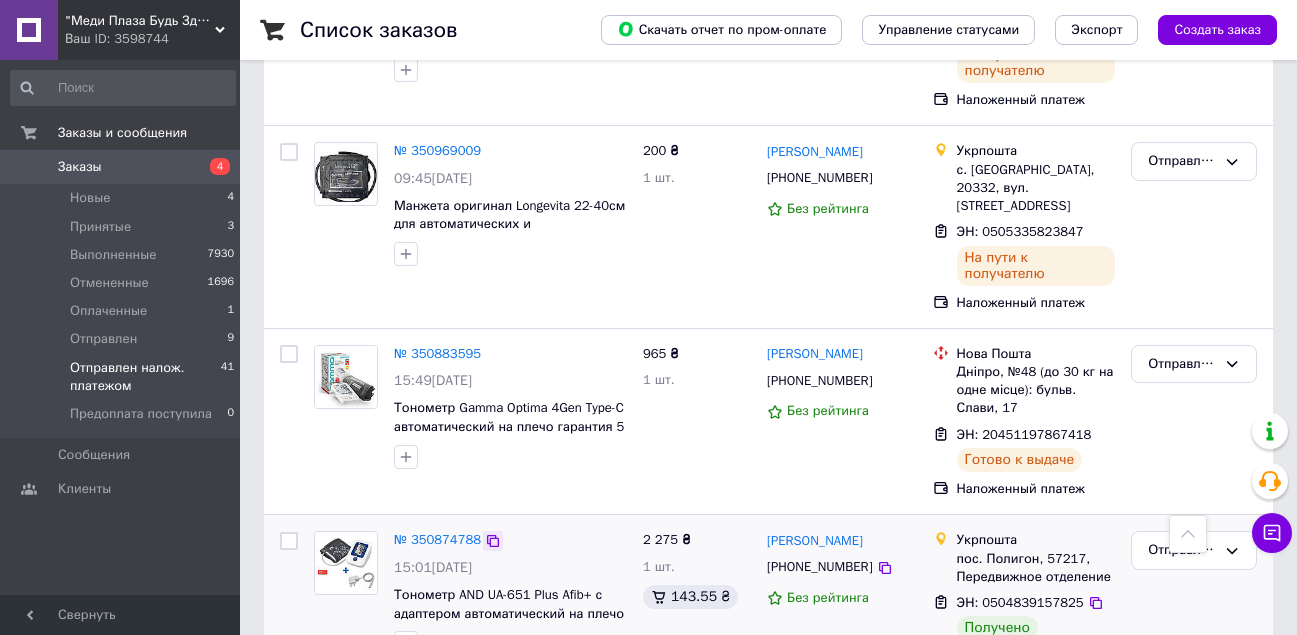 click 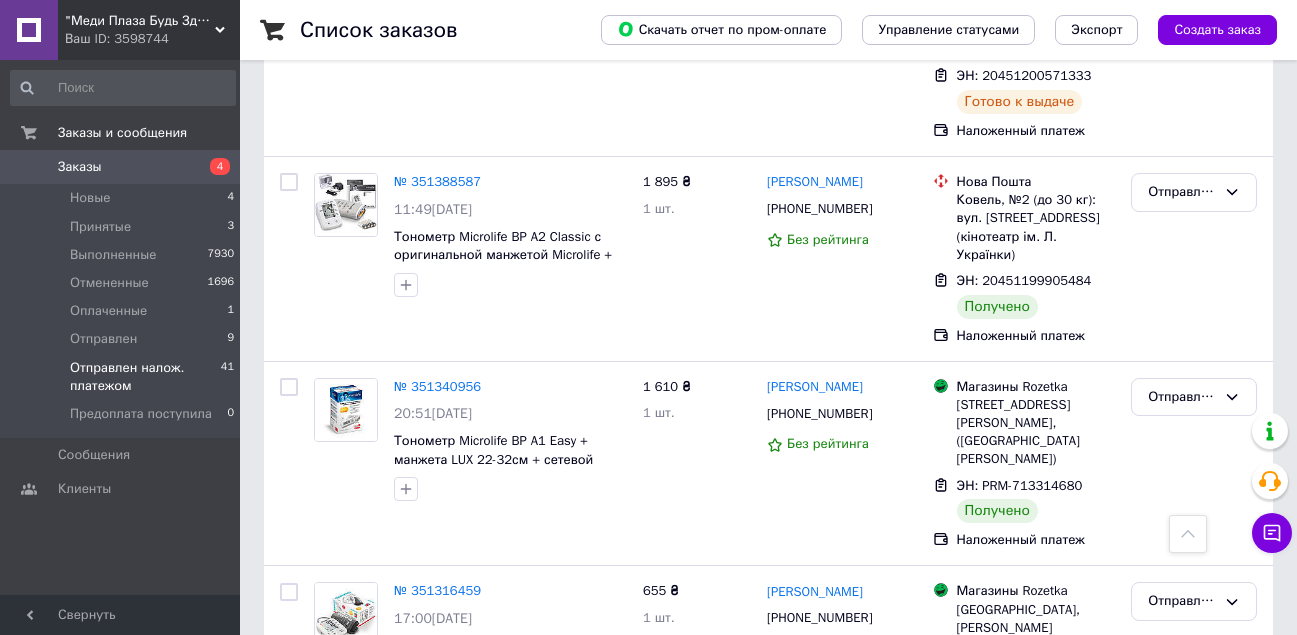 scroll, scrollTop: 4186, scrollLeft: 0, axis: vertical 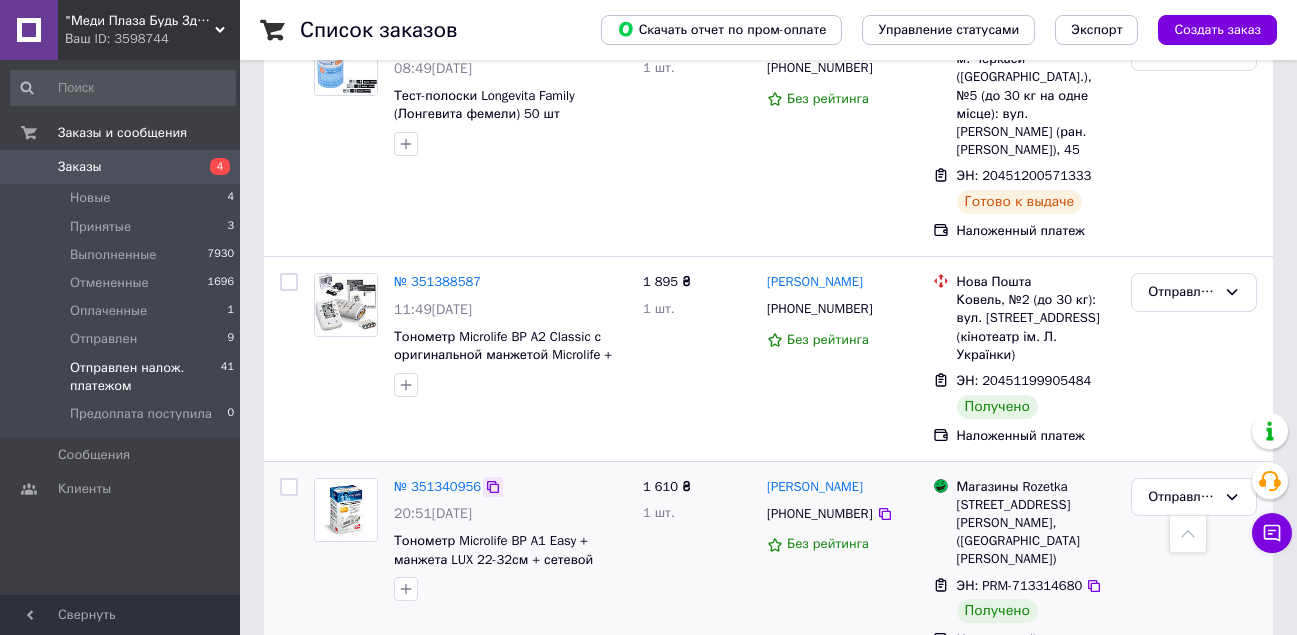 click 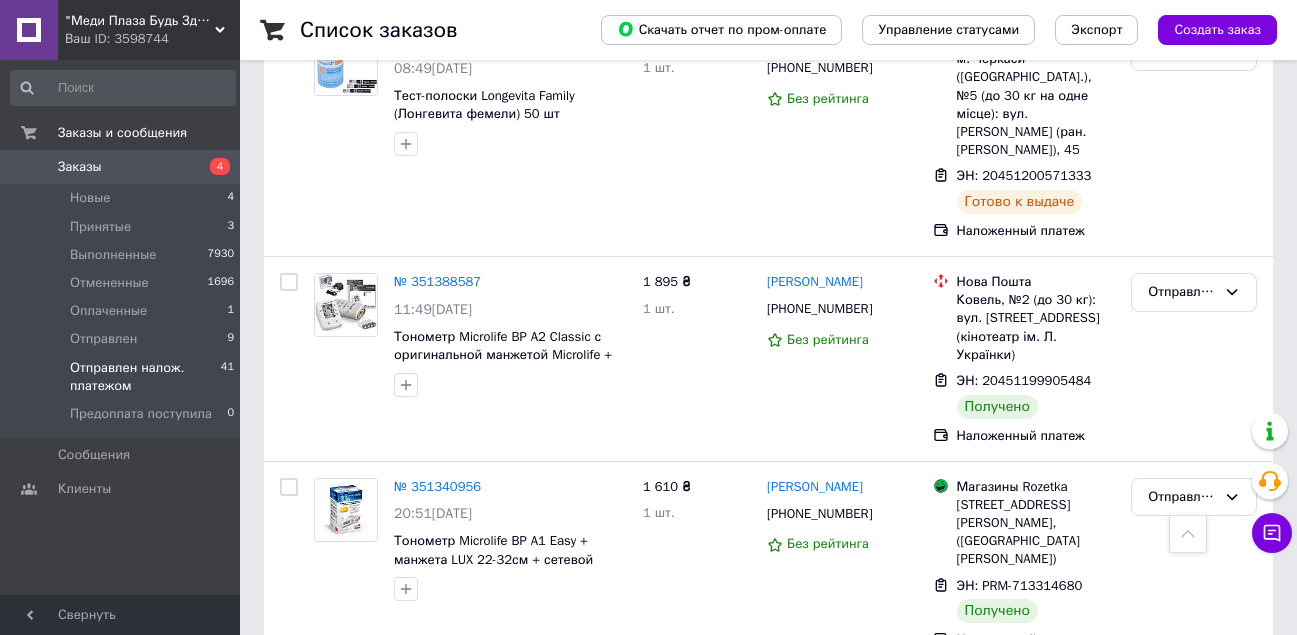 click on "Заказы" at bounding box center [80, 167] 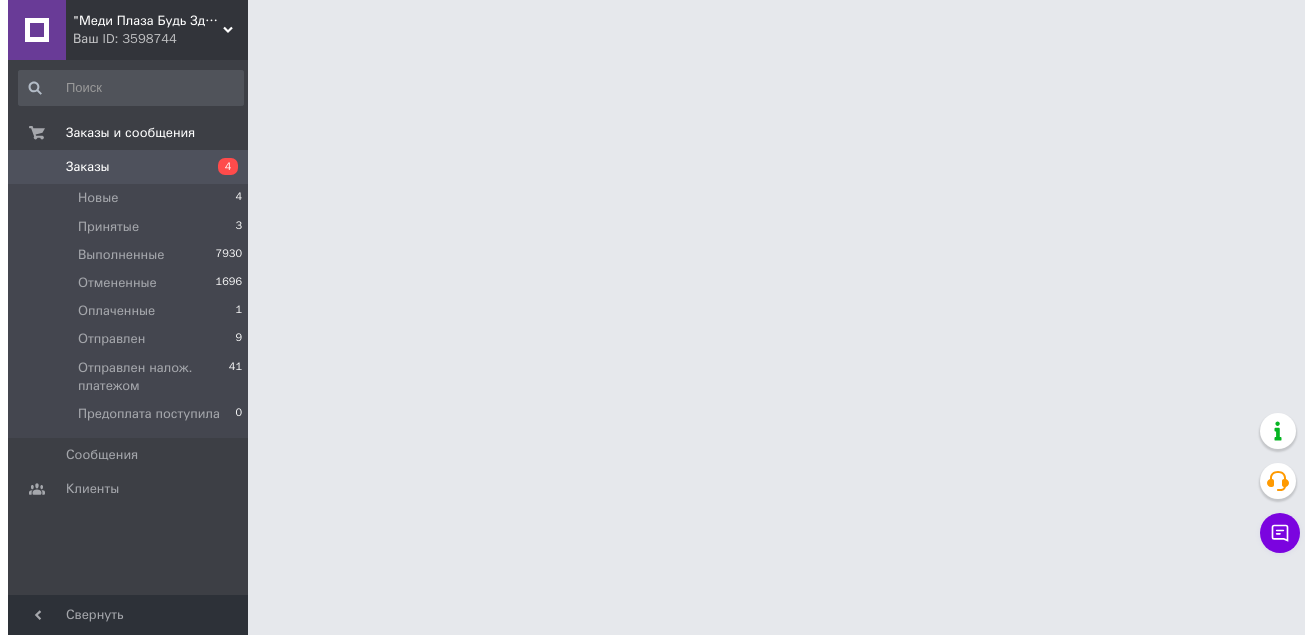 scroll, scrollTop: 0, scrollLeft: 0, axis: both 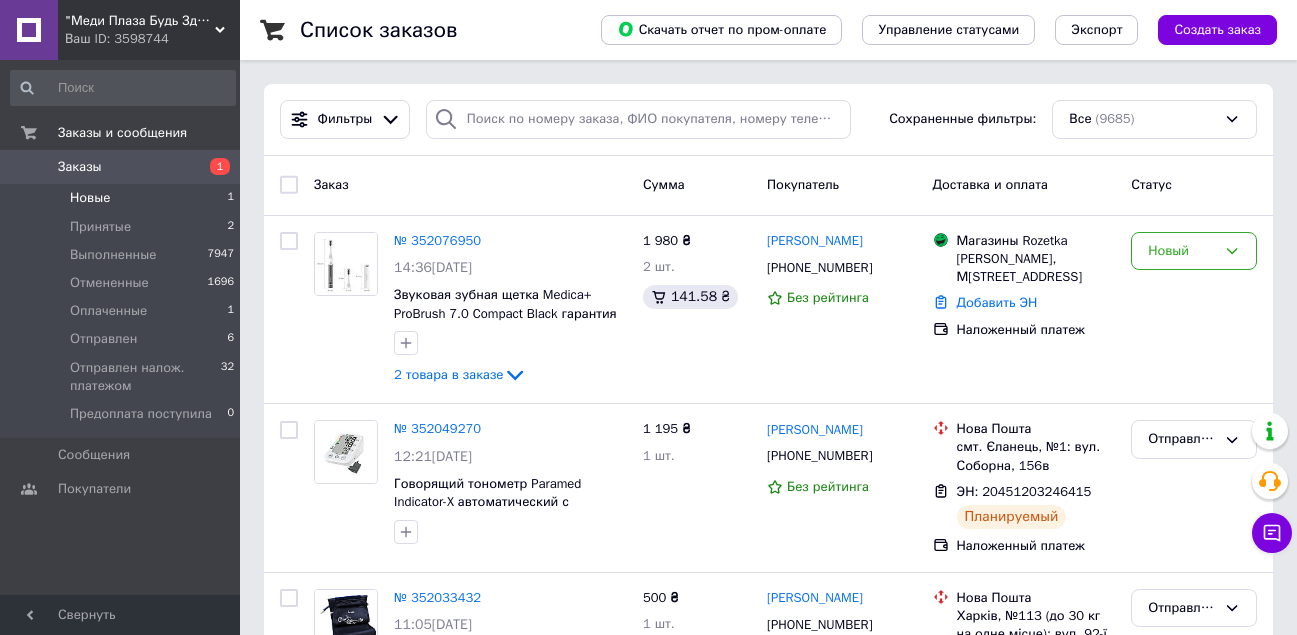 click on "Новые" at bounding box center [90, 198] 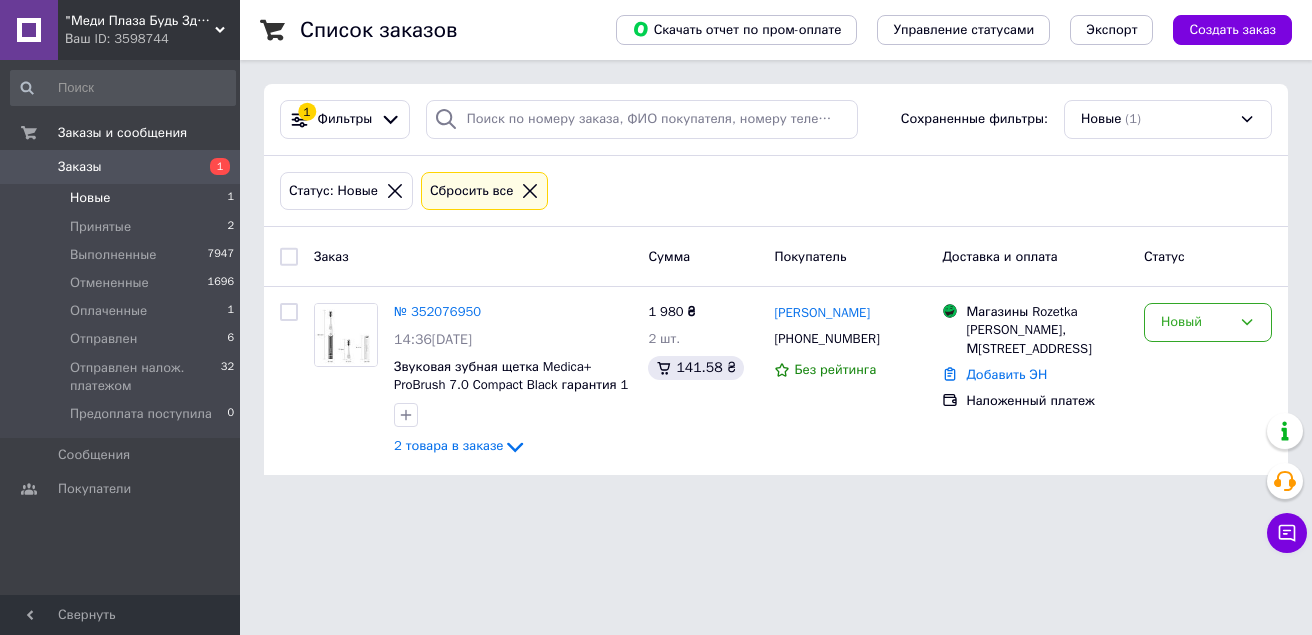 click on "Заказы" at bounding box center [80, 167] 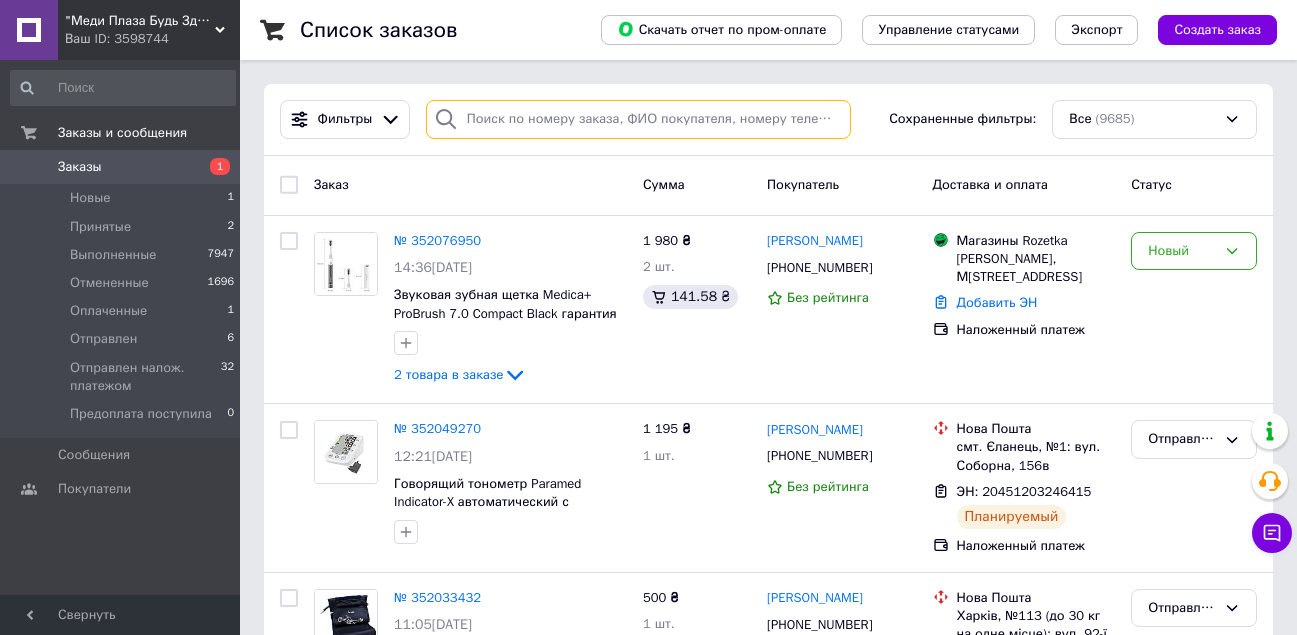 click at bounding box center [638, 119] 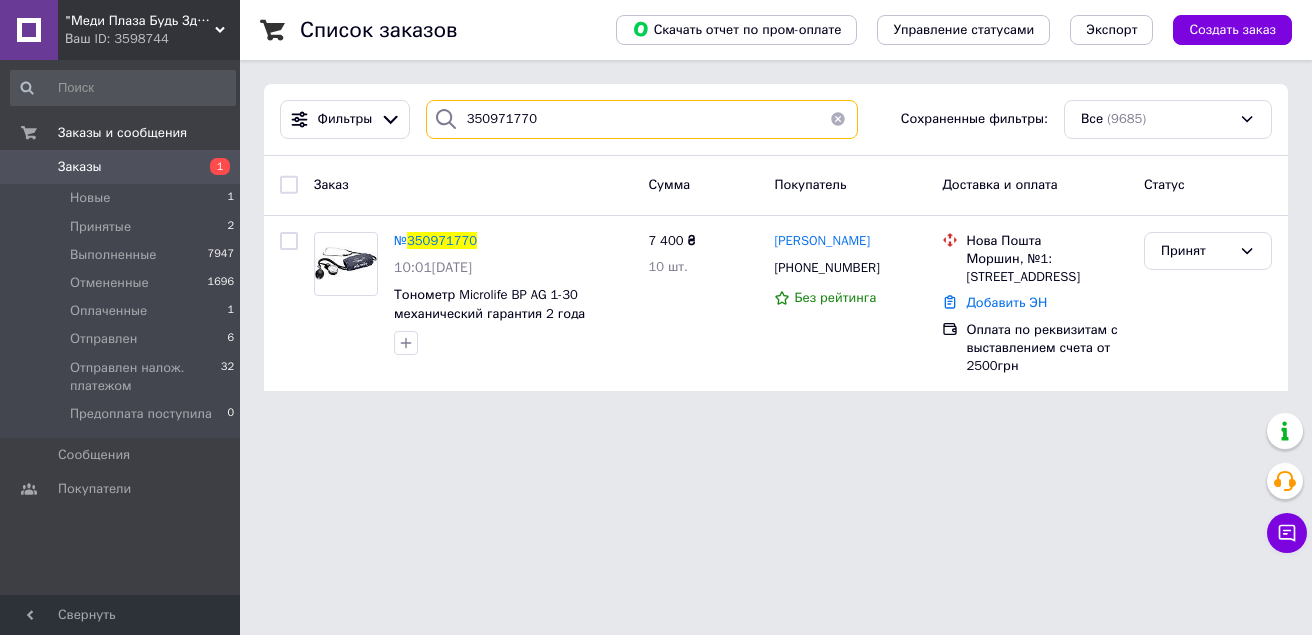 type on "350971770" 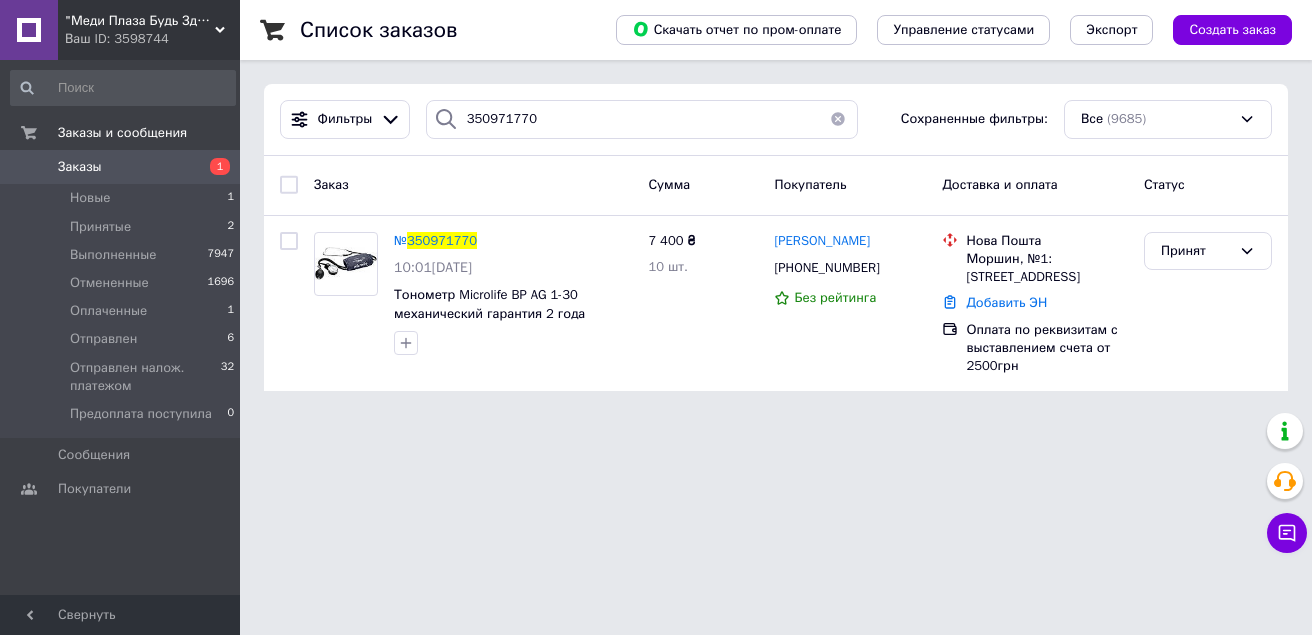 click on "Заказы" at bounding box center (80, 167) 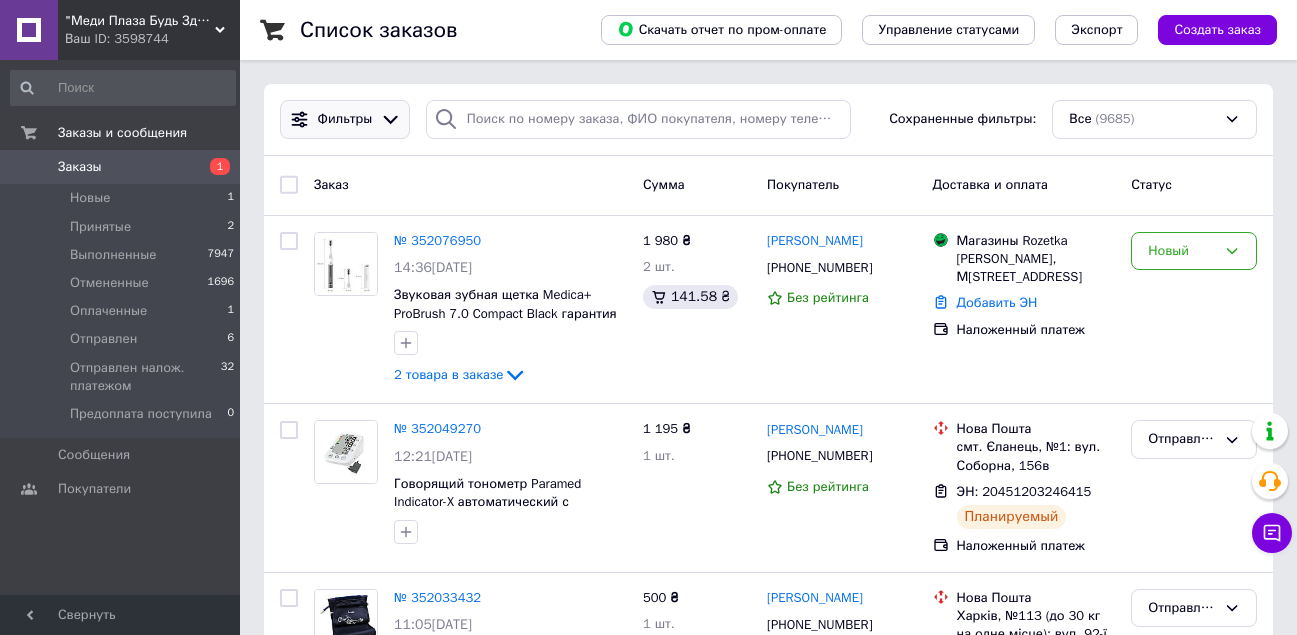 click on "Фильтры" at bounding box center [345, 119] 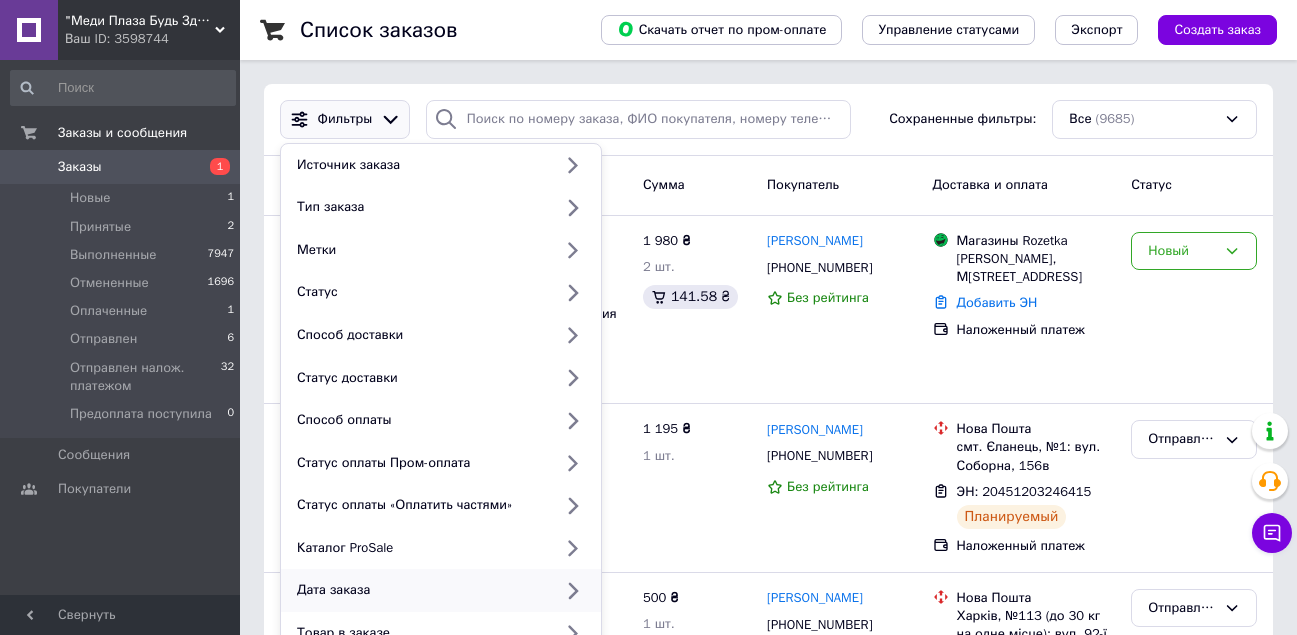click on "Дата заказа" at bounding box center [420, 590] 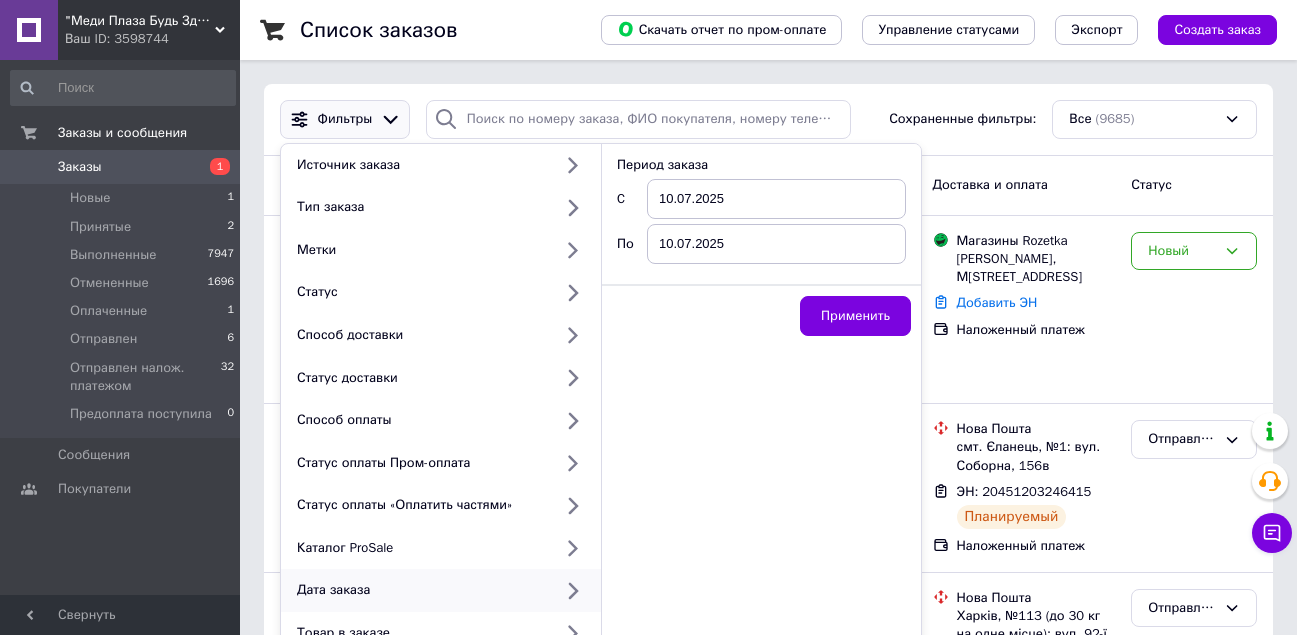 click on "10.07.2025" at bounding box center [776, 199] 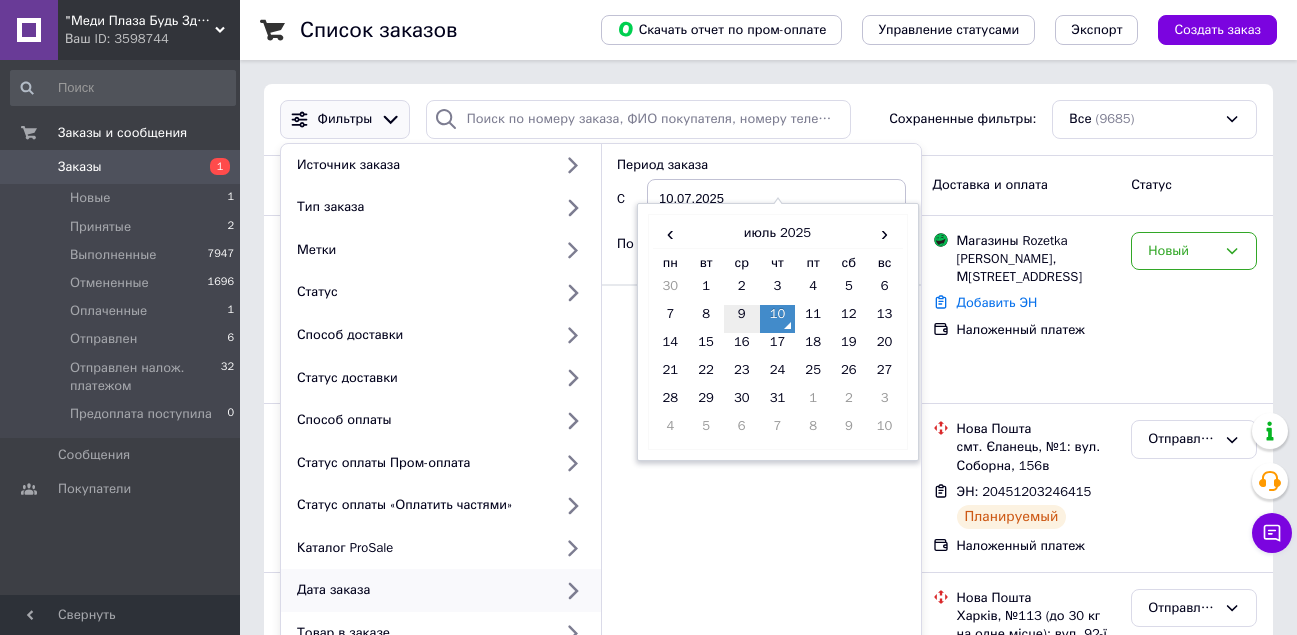 click on "9" at bounding box center [742, 319] 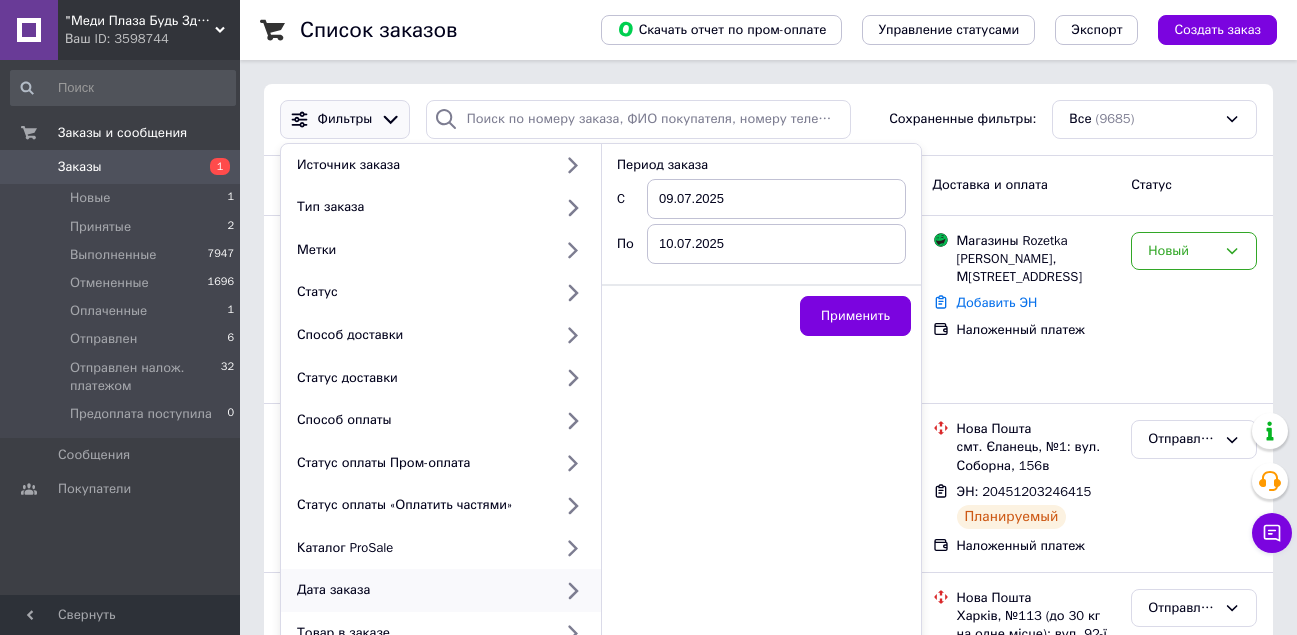 click on "10.07.2025" at bounding box center (776, 244) 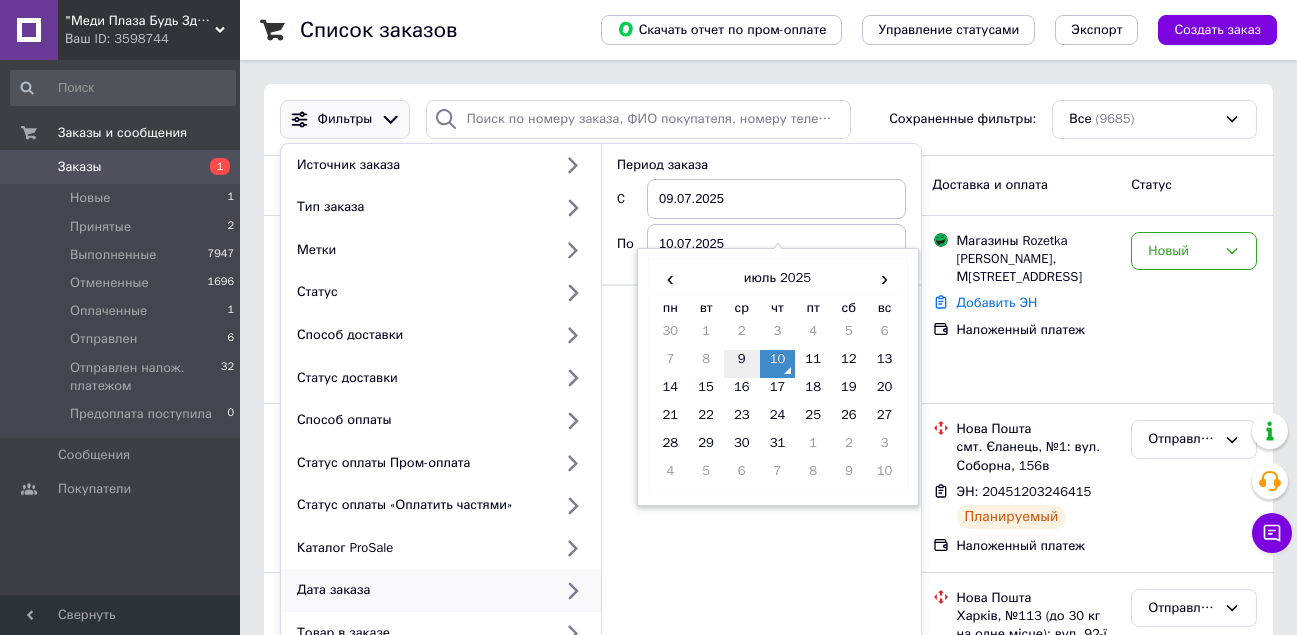 click on "9" at bounding box center (742, 364) 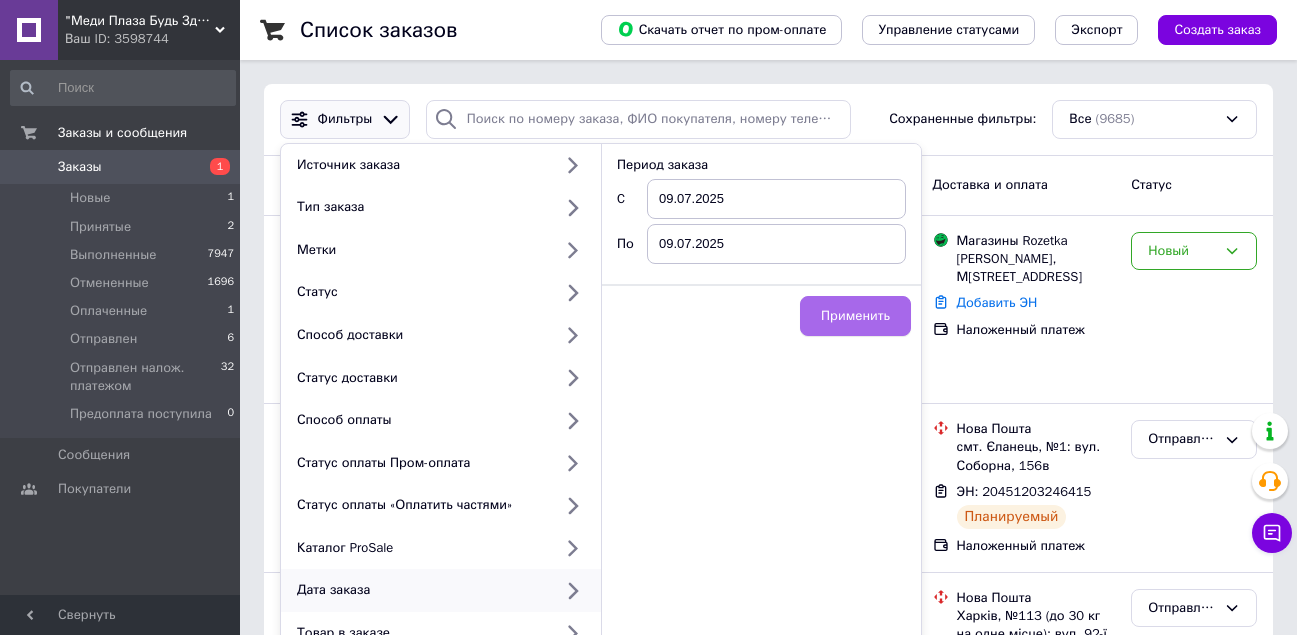 click on "Применить" at bounding box center [855, 316] 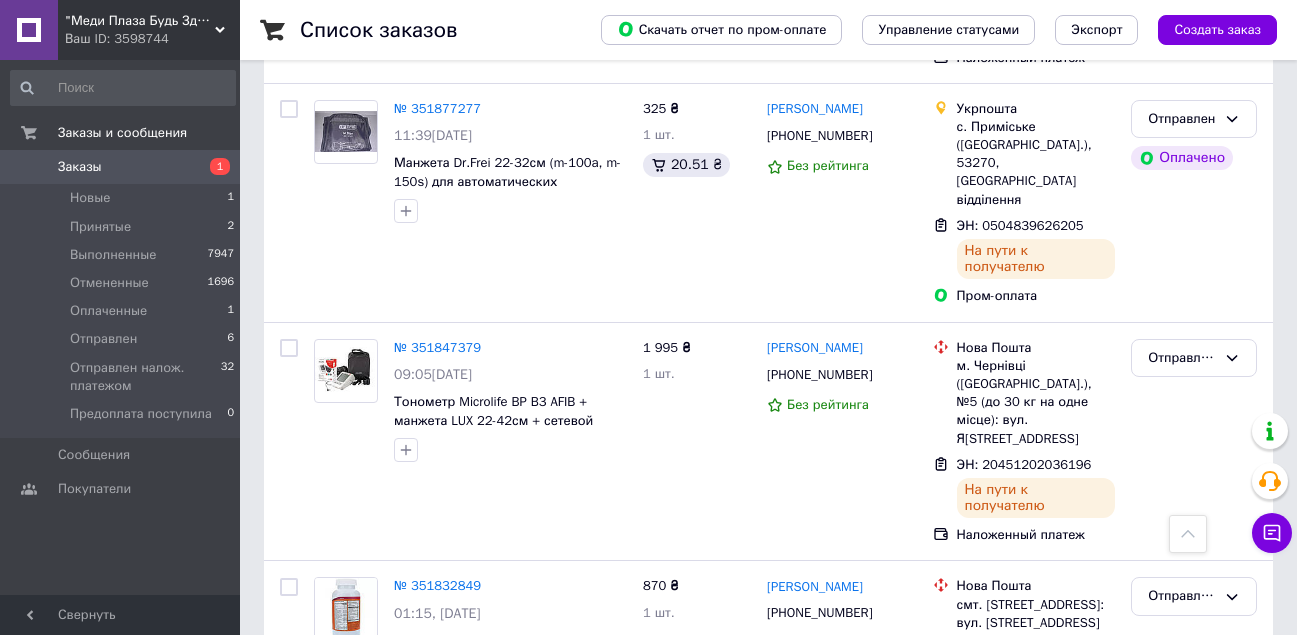 scroll, scrollTop: 846, scrollLeft: 0, axis: vertical 